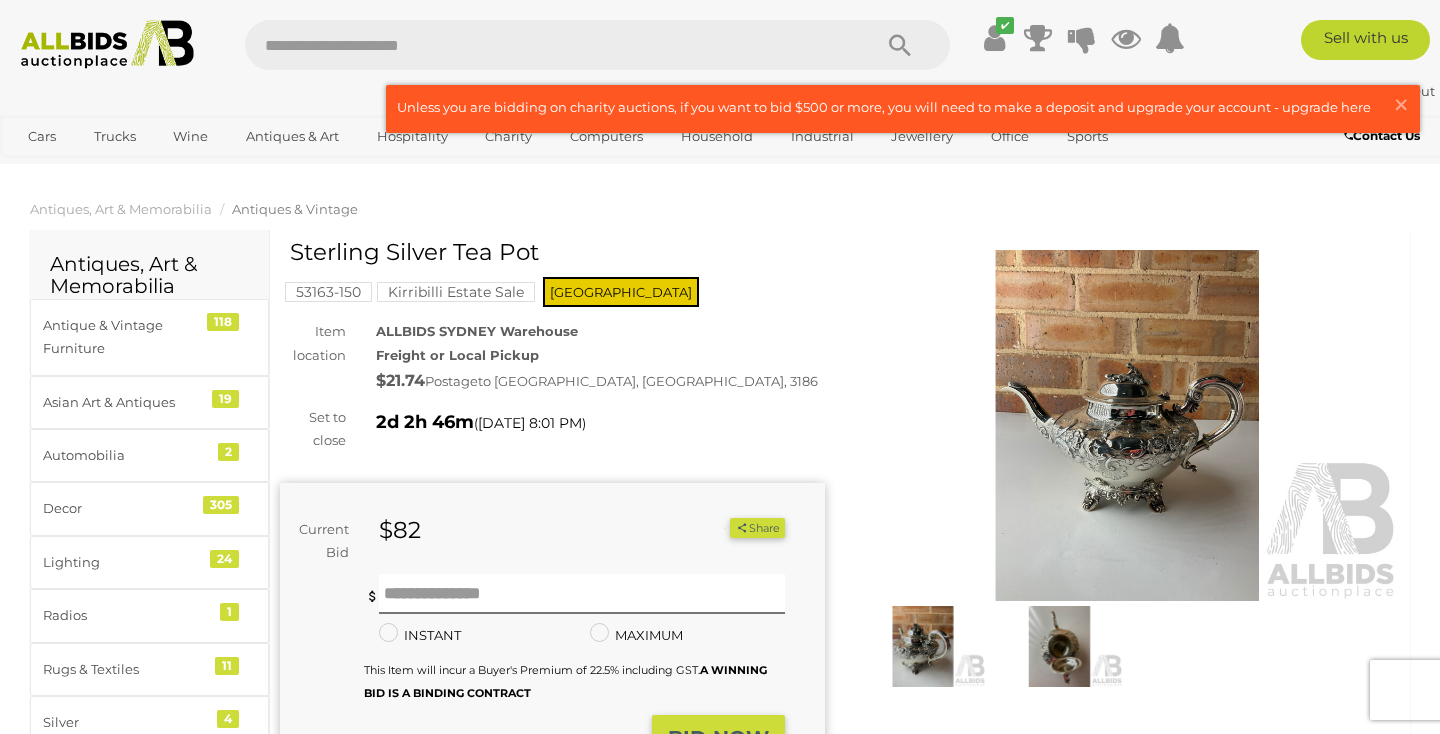 scroll, scrollTop: 0, scrollLeft: 0, axis: both 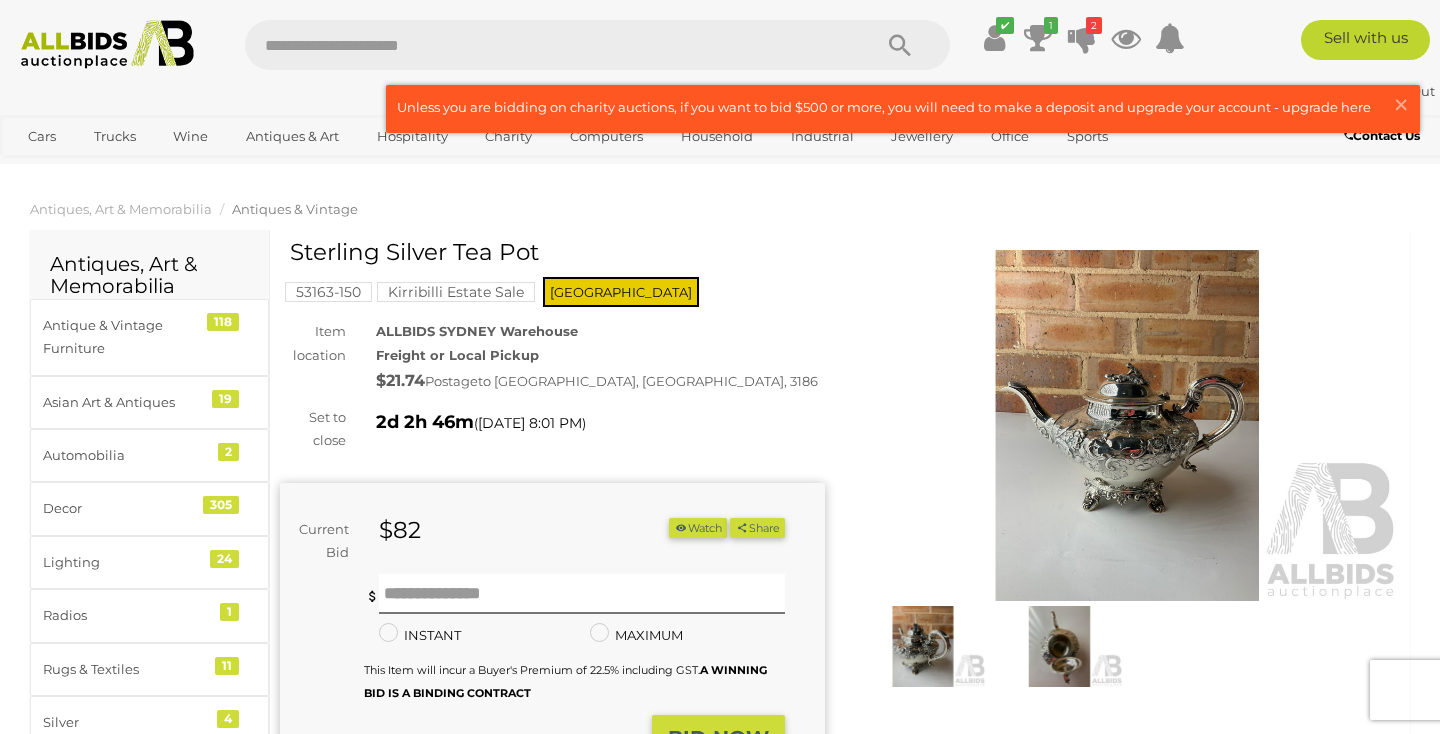 click at bounding box center (1059, 646) 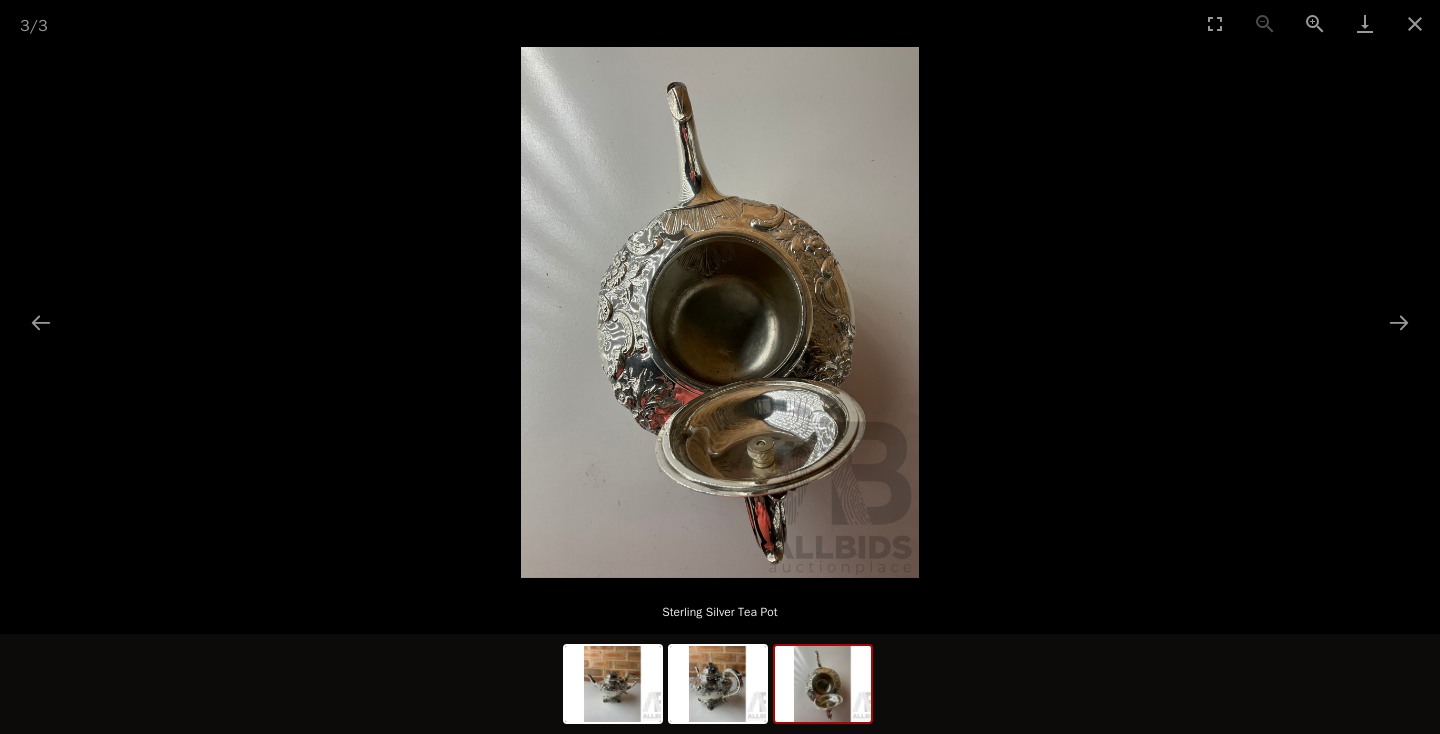 scroll, scrollTop: 0, scrollLeft: 0, axis: both 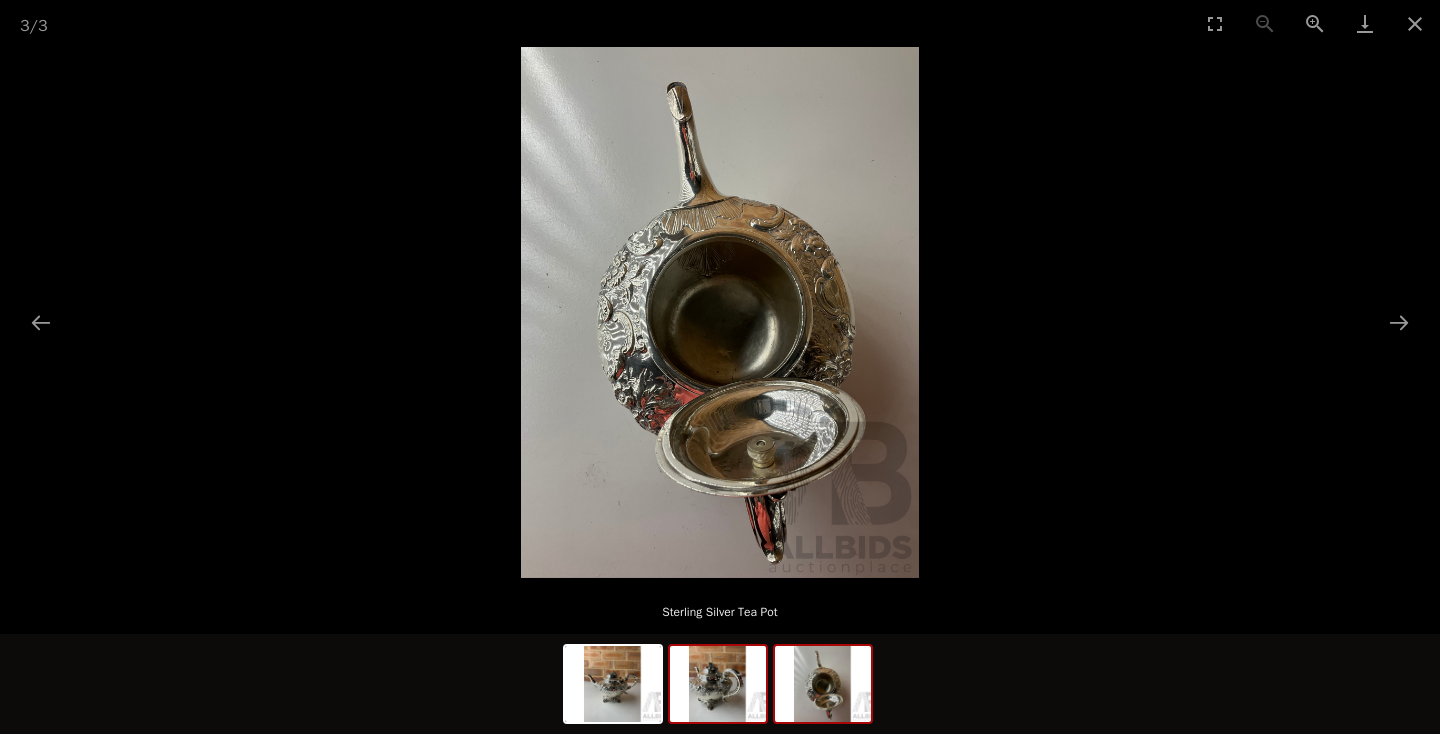 click at bounding box center [718, 684] 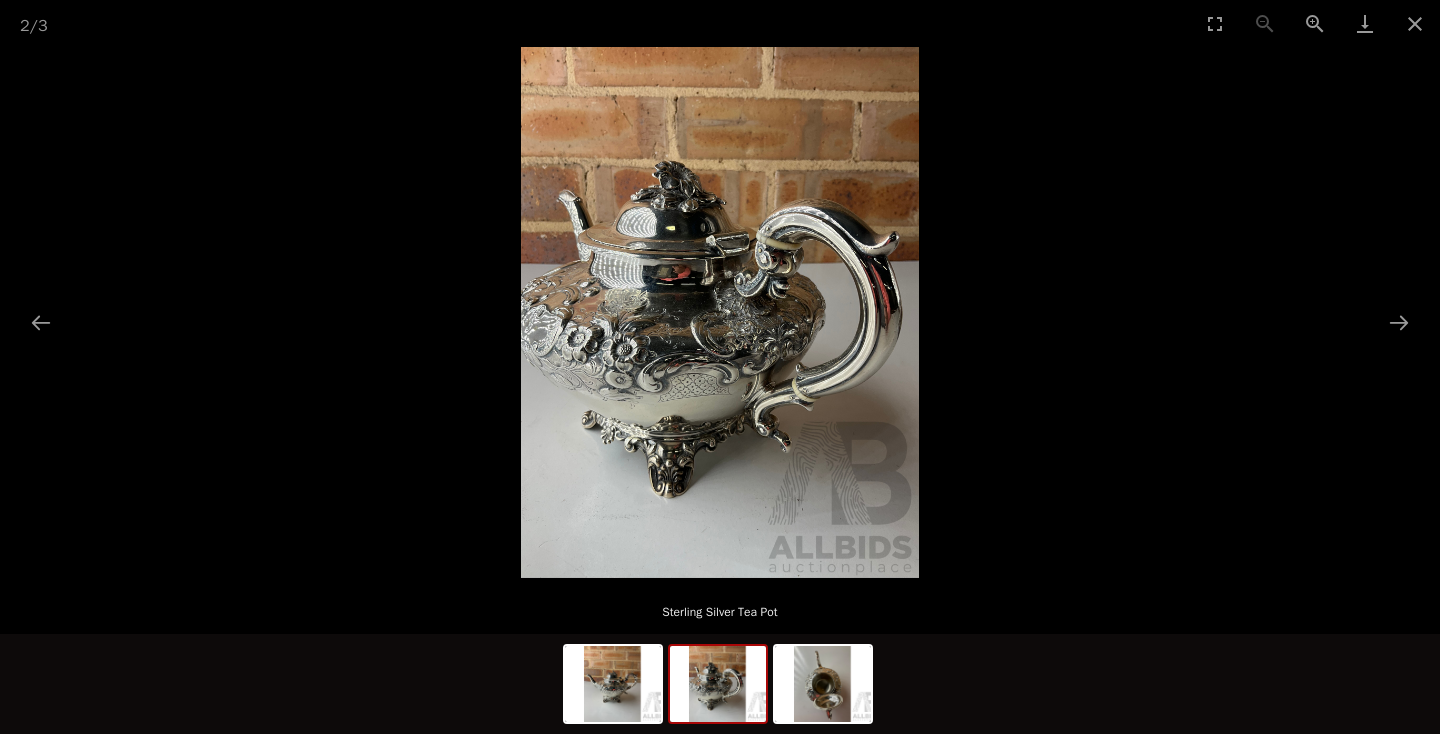 click at bounding box center [720, 312] 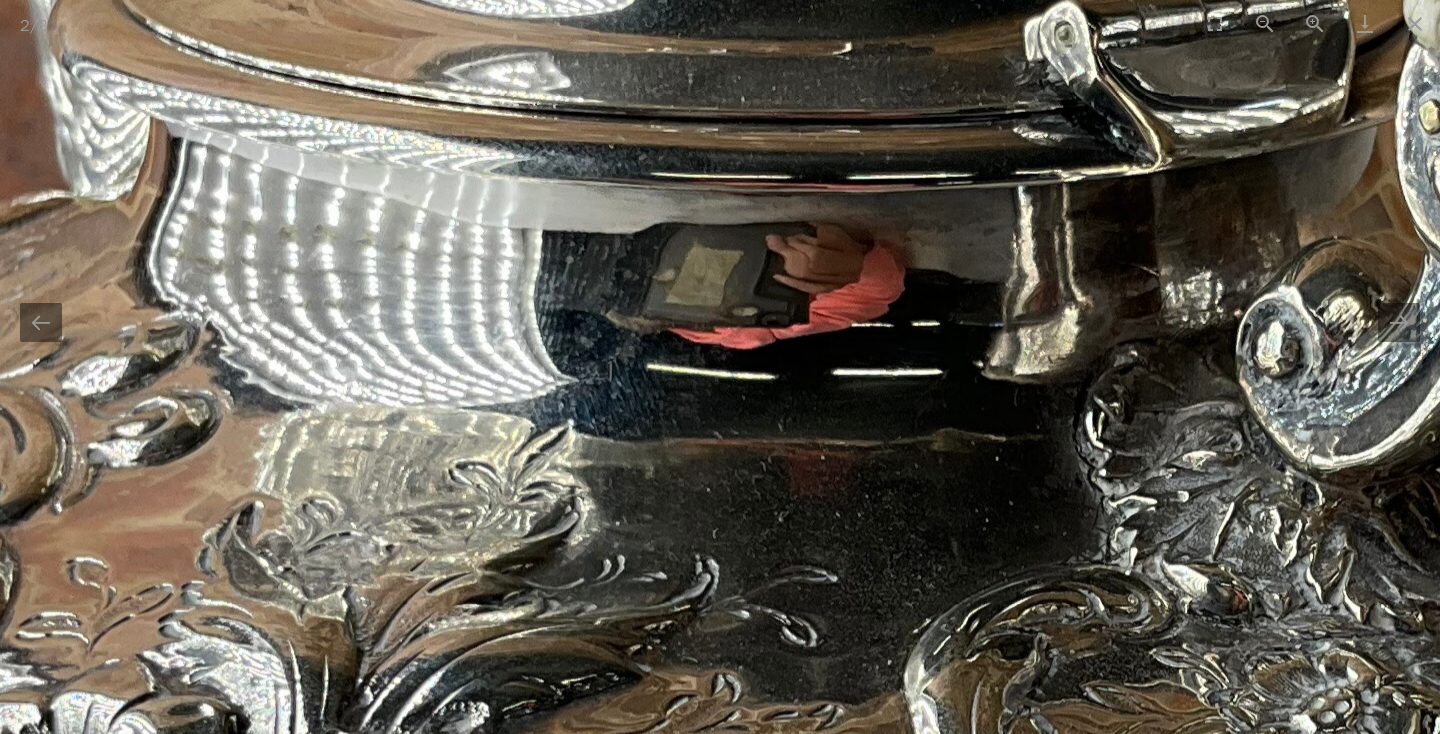 scroll, scrollTop: 0, scrollLeft: 0, axis: both 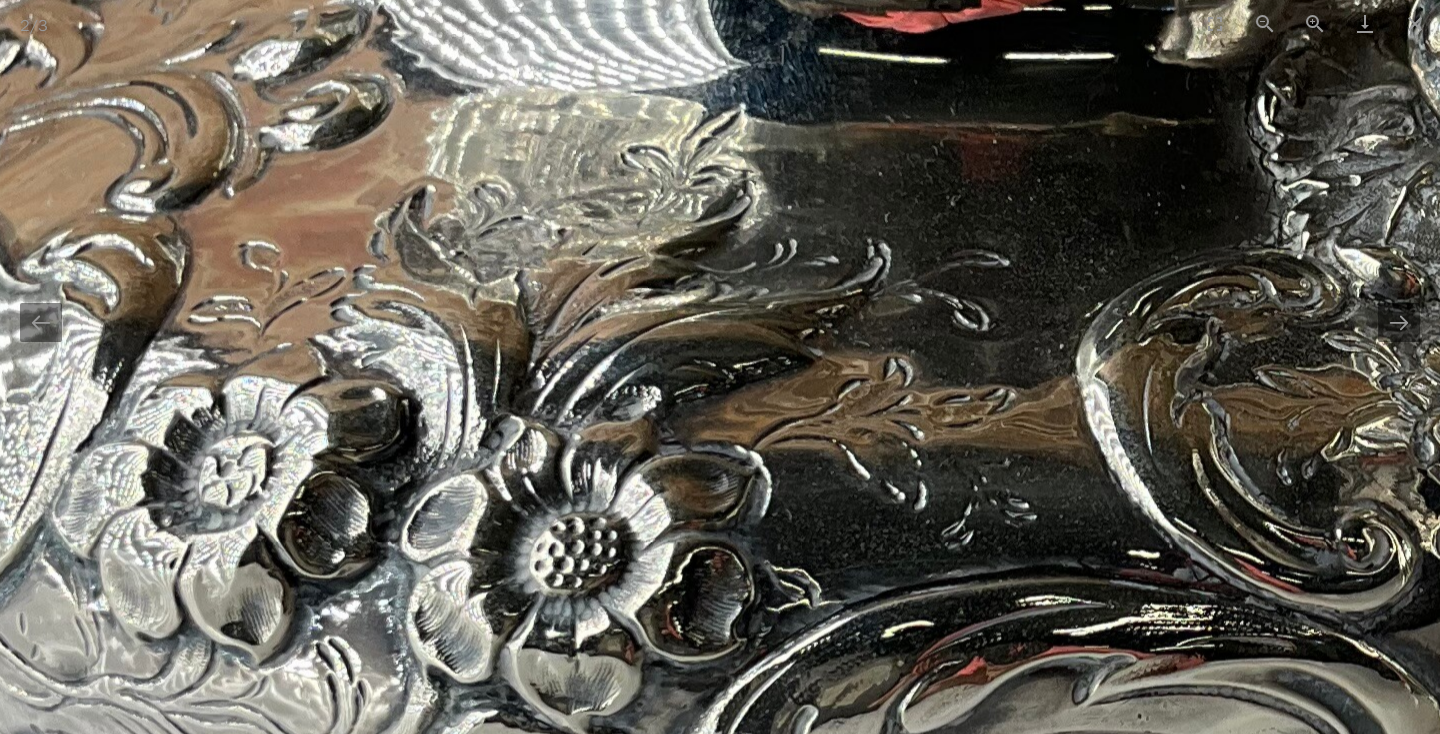 drag, startPoint x: 697, startPoint y: 527, endPoint x: 950, endPoint y: 105, distance: 492.02948 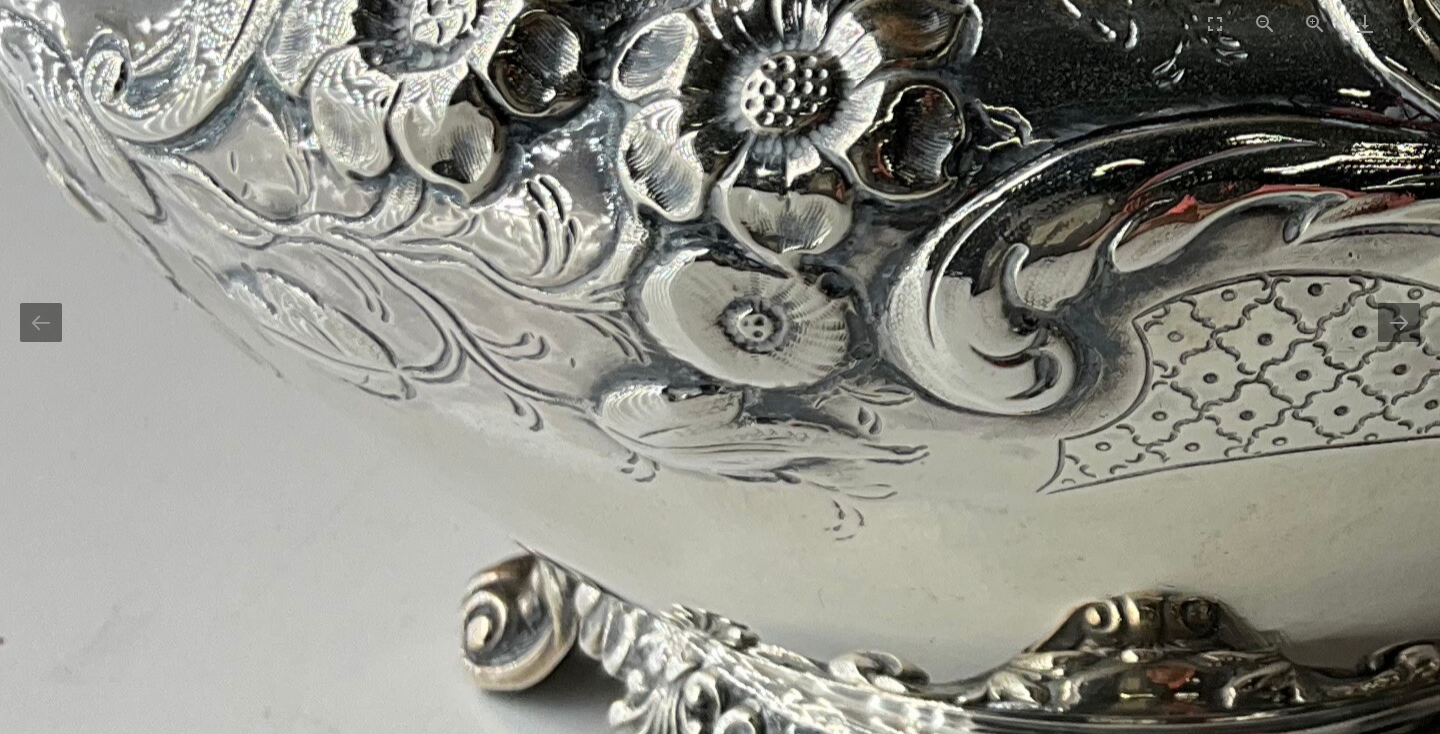 scroll, scrollTop: 0, scrollLeft: 0, axis: both 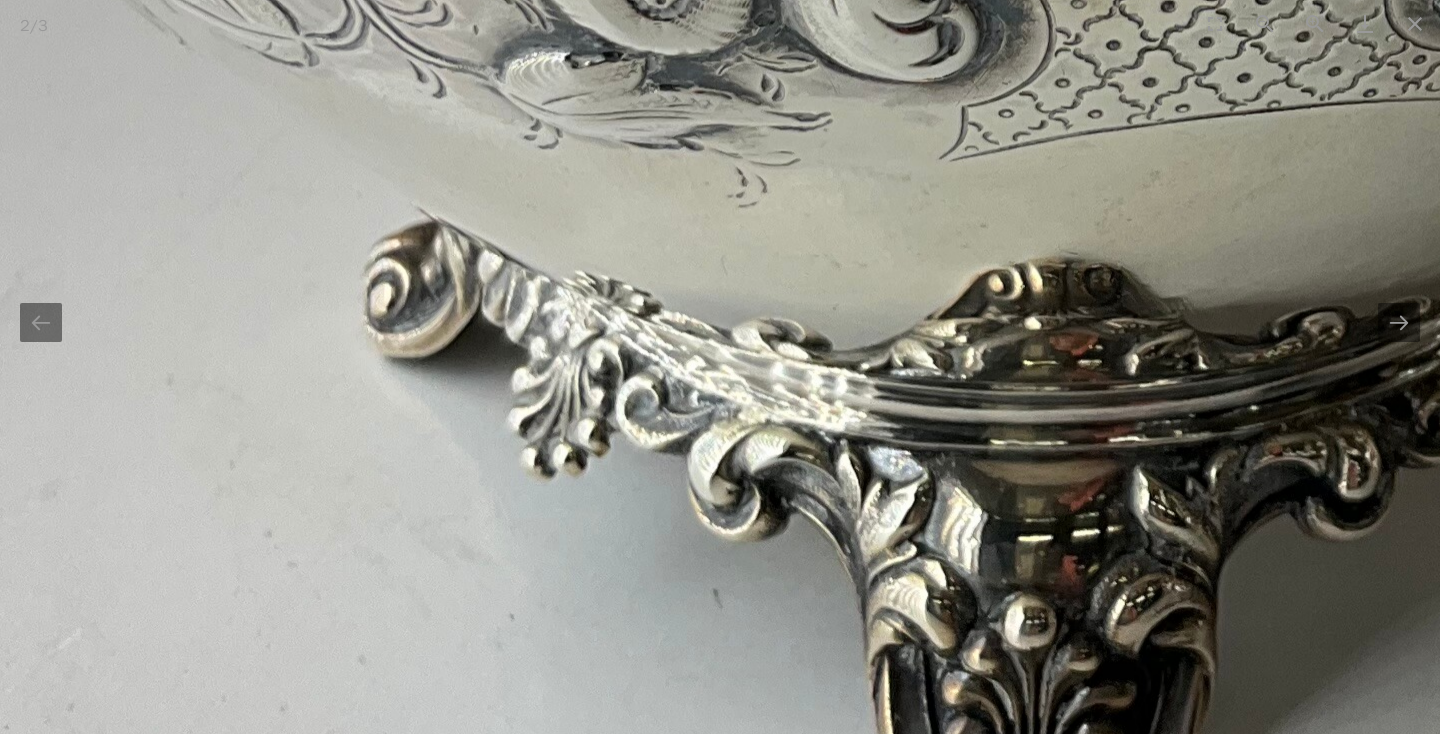 drag, startPoint x: 826, startPoint y: 403, endPoint x: 726, endPoint y: 71, distance: 346.73334 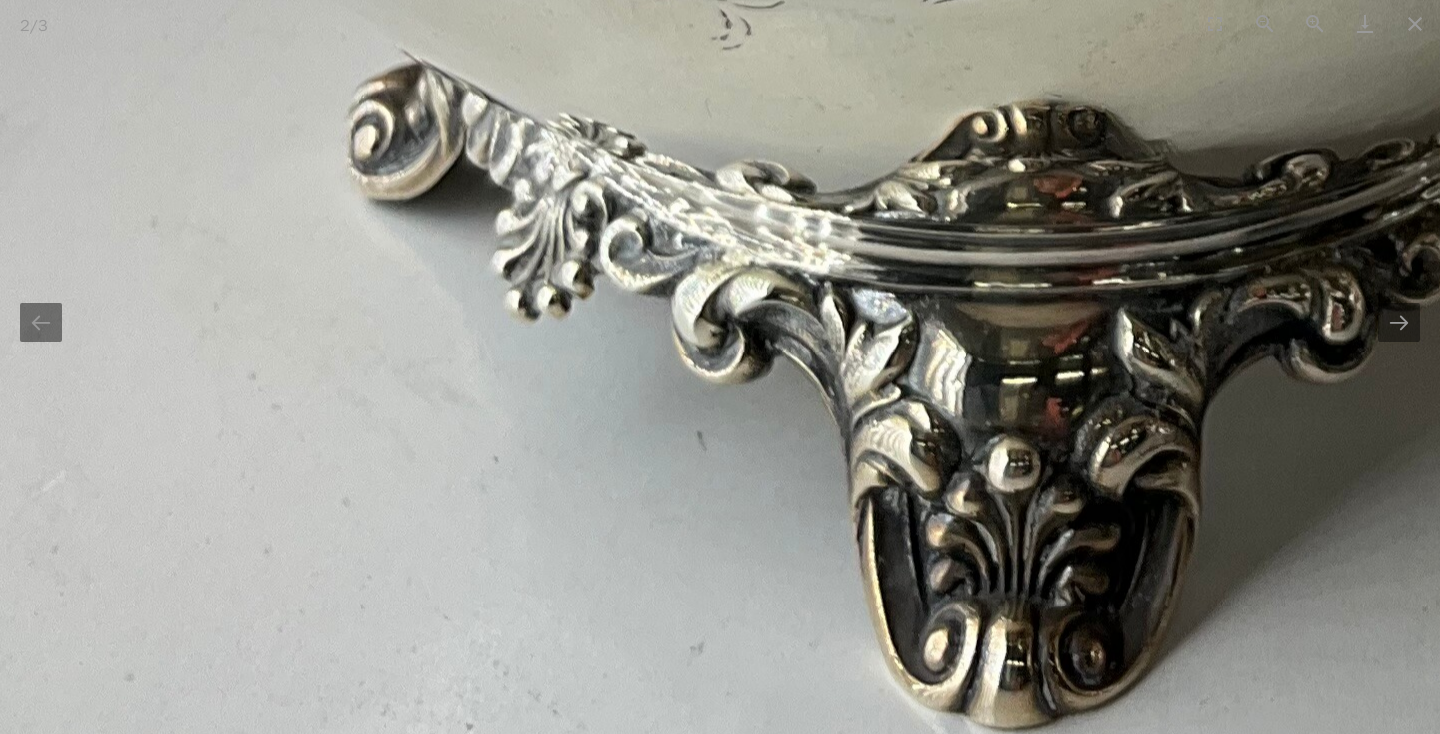 click at bounding box center (1400, -680) 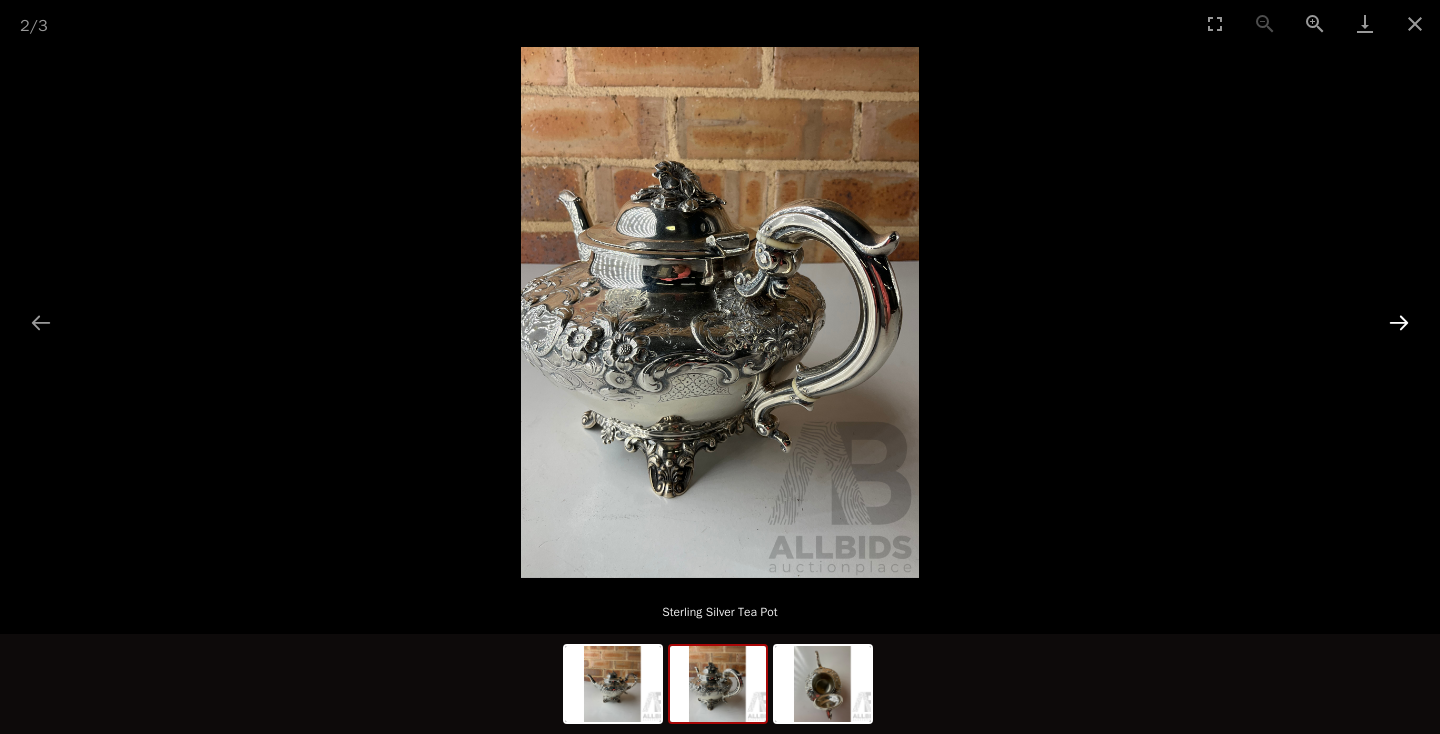 click at bounding box center (1399, 322) 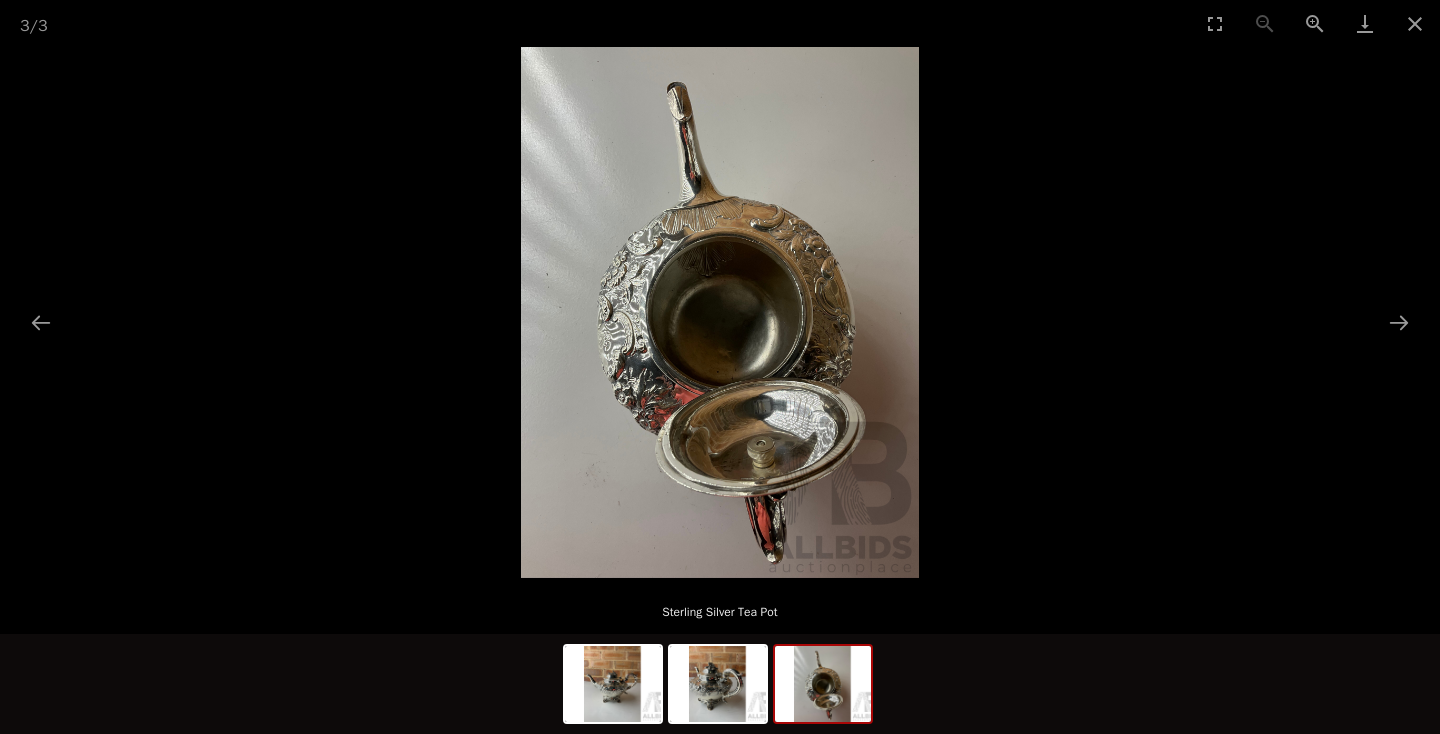 scroll, scrollTop: 0, scrollLeft: 0, axis: both 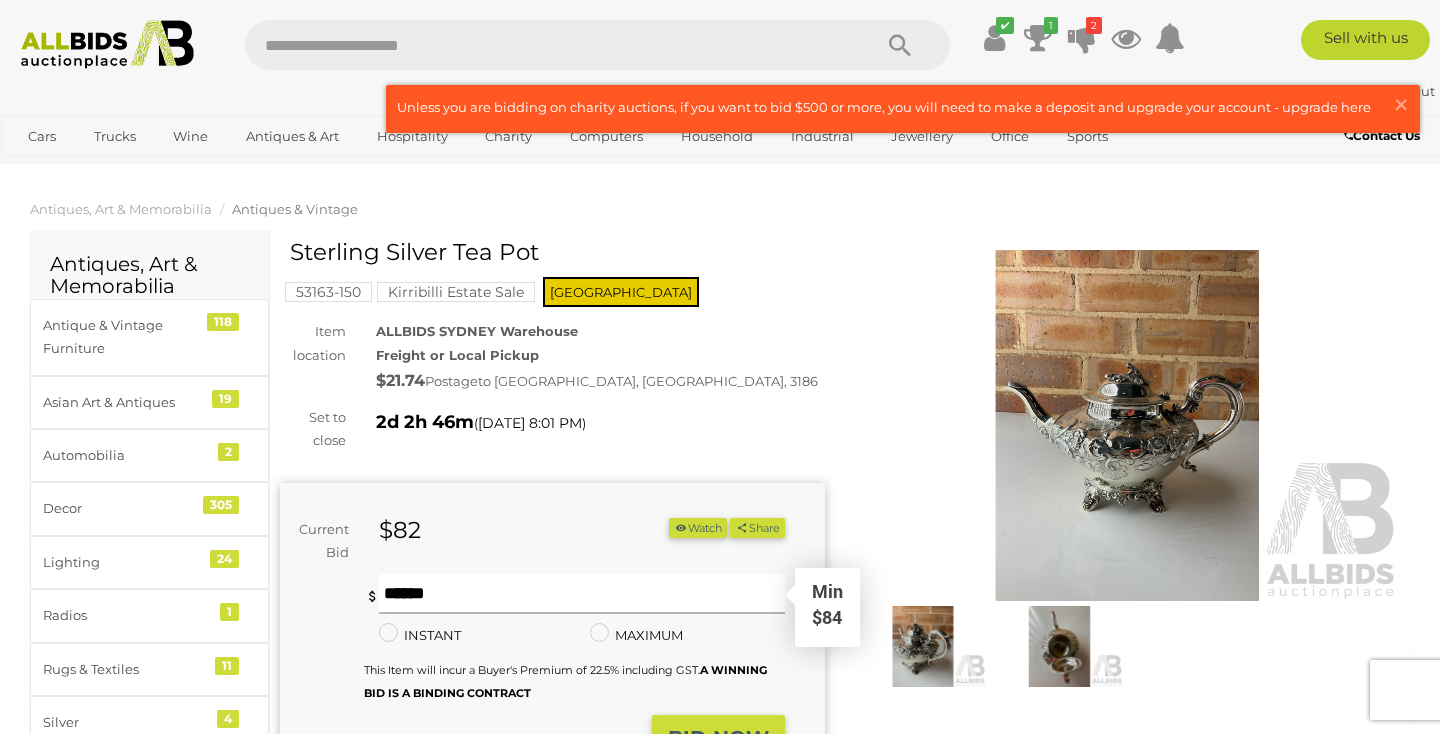 click at bounding box center (582, 594) 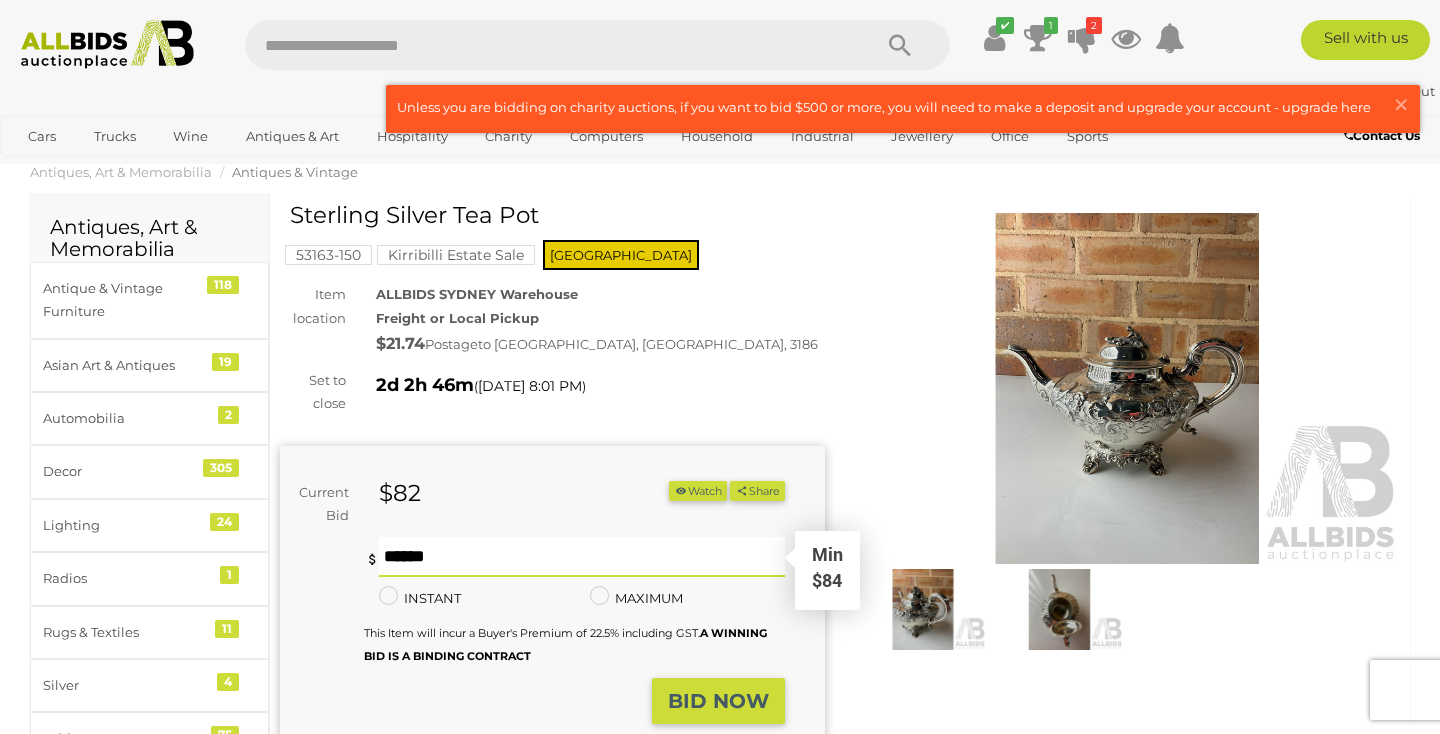 scroll, scrollTop: 39, scrollLeft: 0, axis: vertical 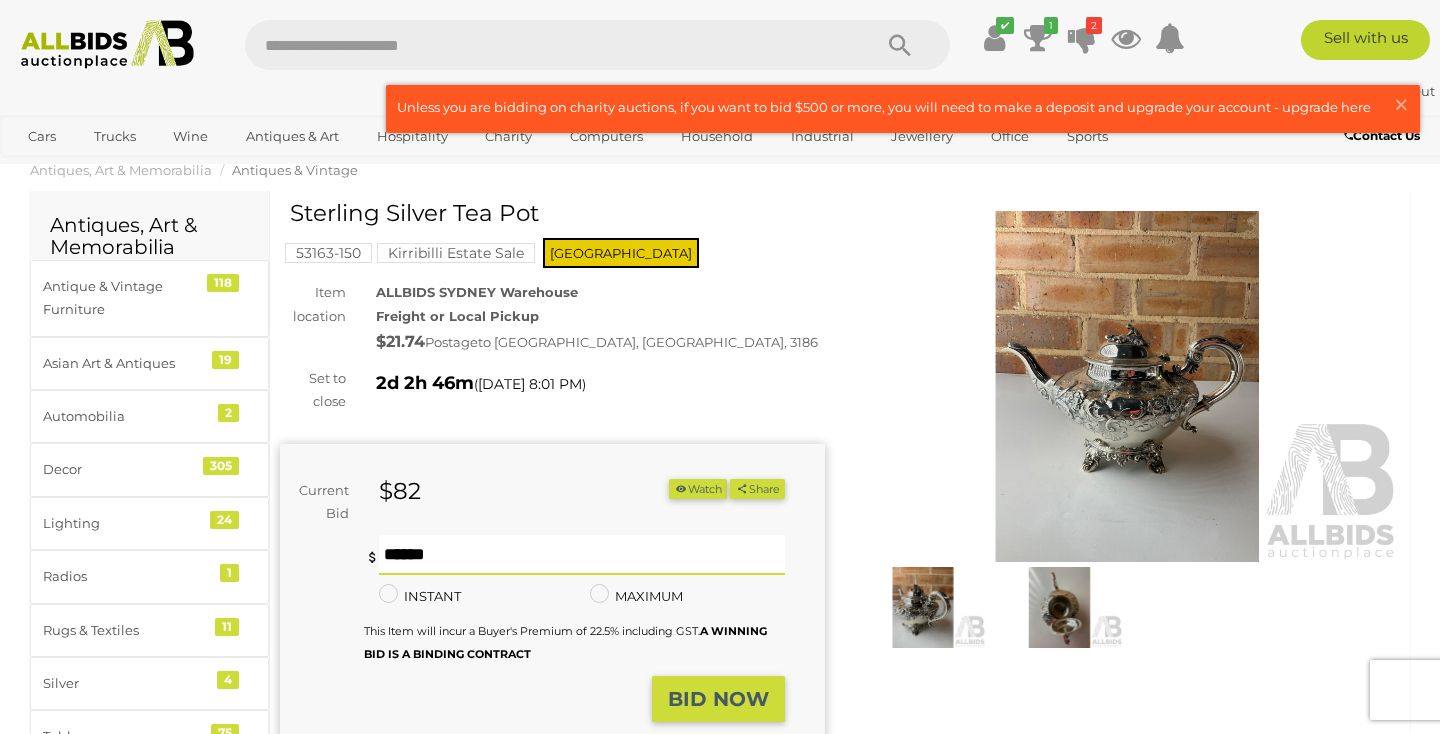 type on "*" 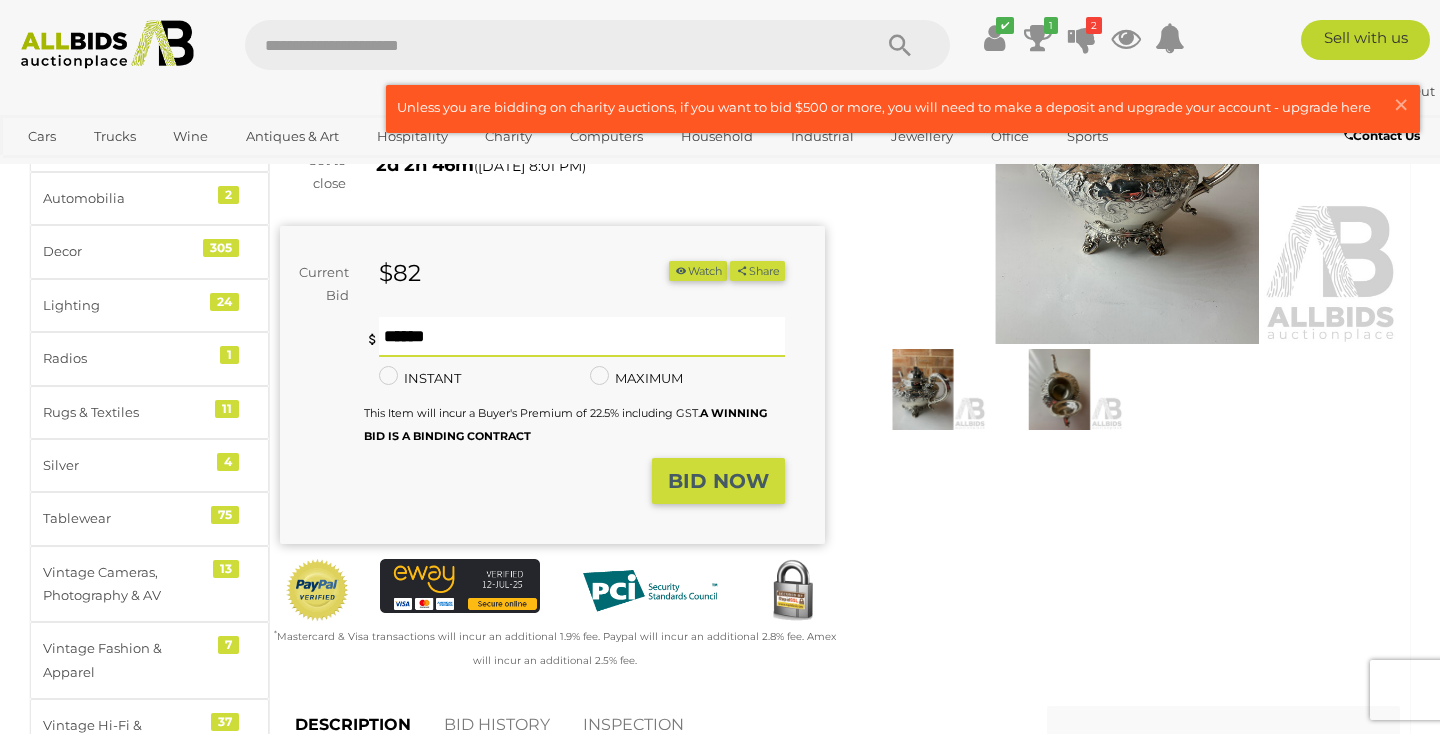 scroll, scrollTop: 260, scrollLeft: 0, axis: vertical 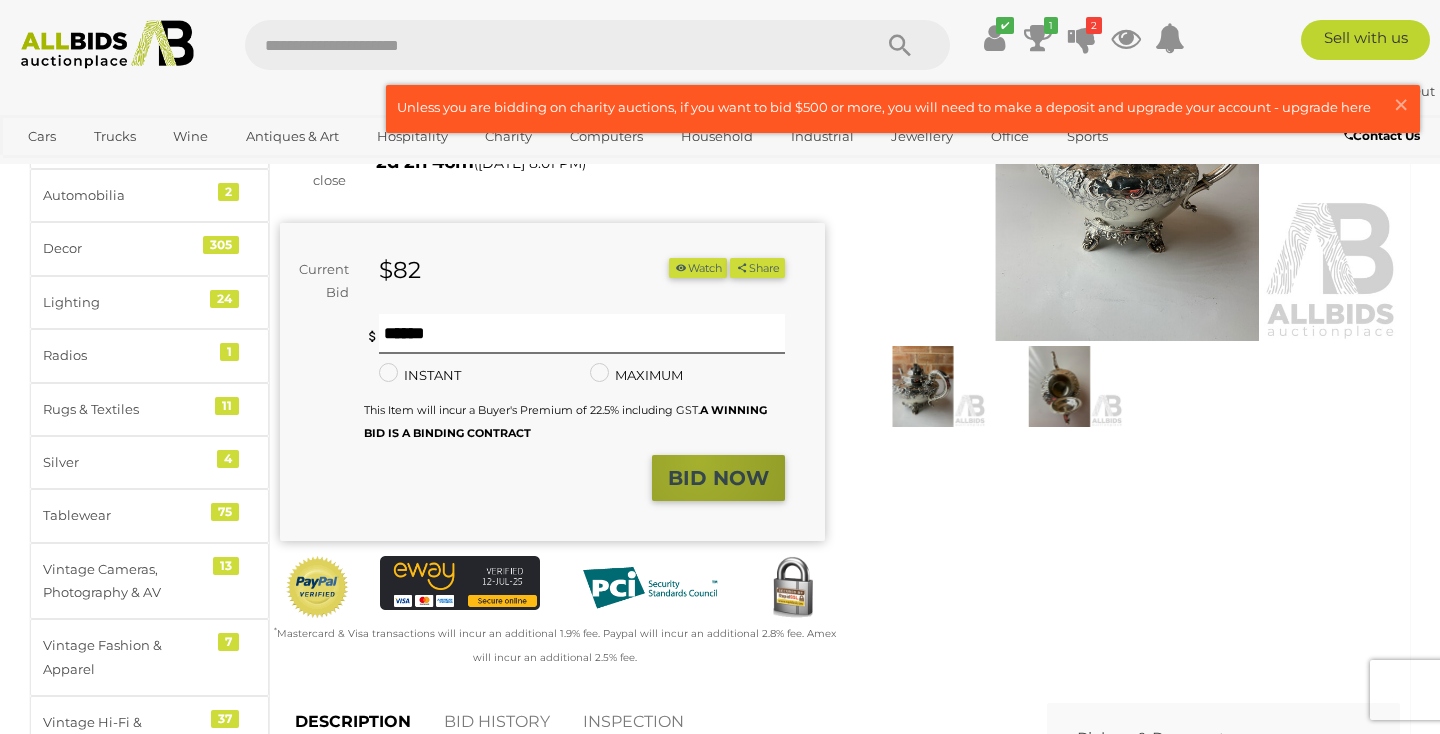 click on "BID NOW" at bounding box center (718, 478) 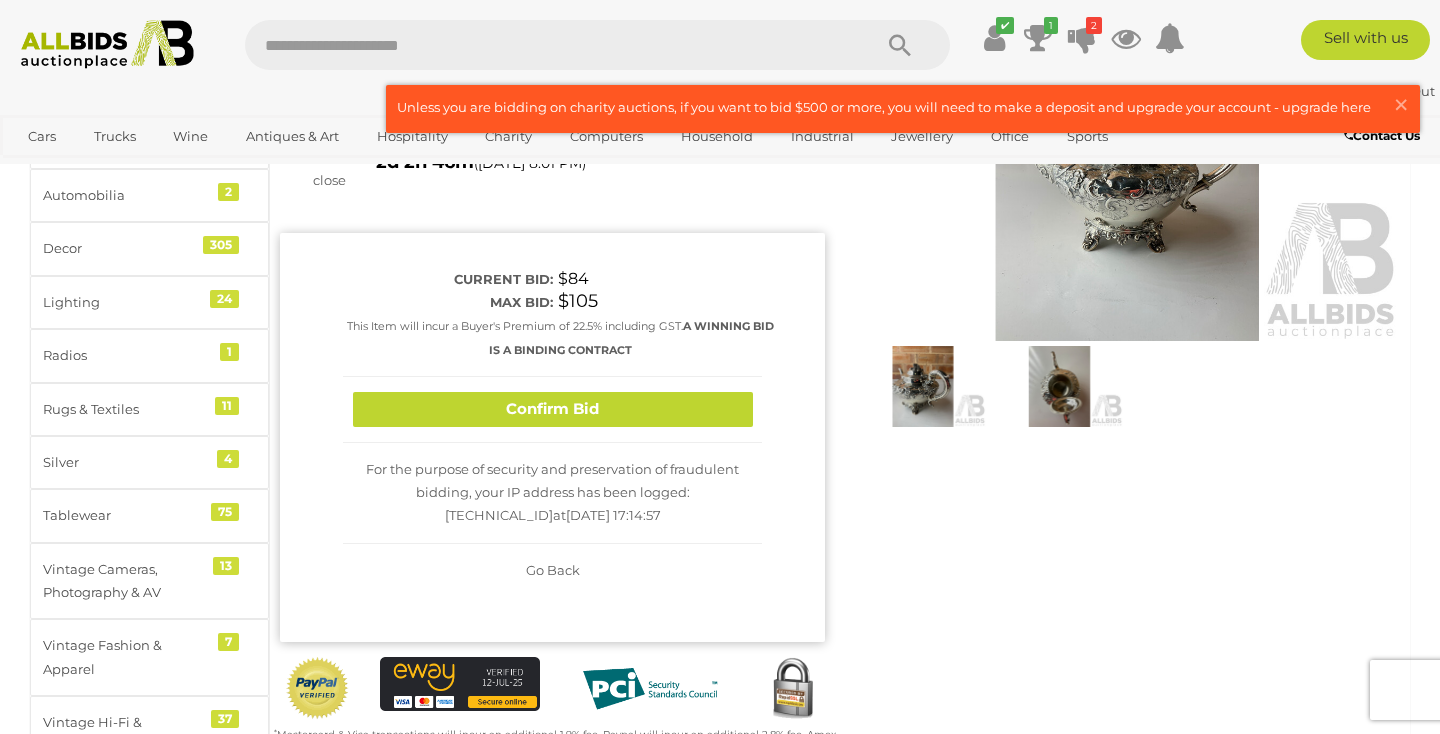 click on "Current bid:
$84
Max bid:
$105
This Item will incur a Buyer's Premium of 22.5% including GST." at bounding box center [552, 315] 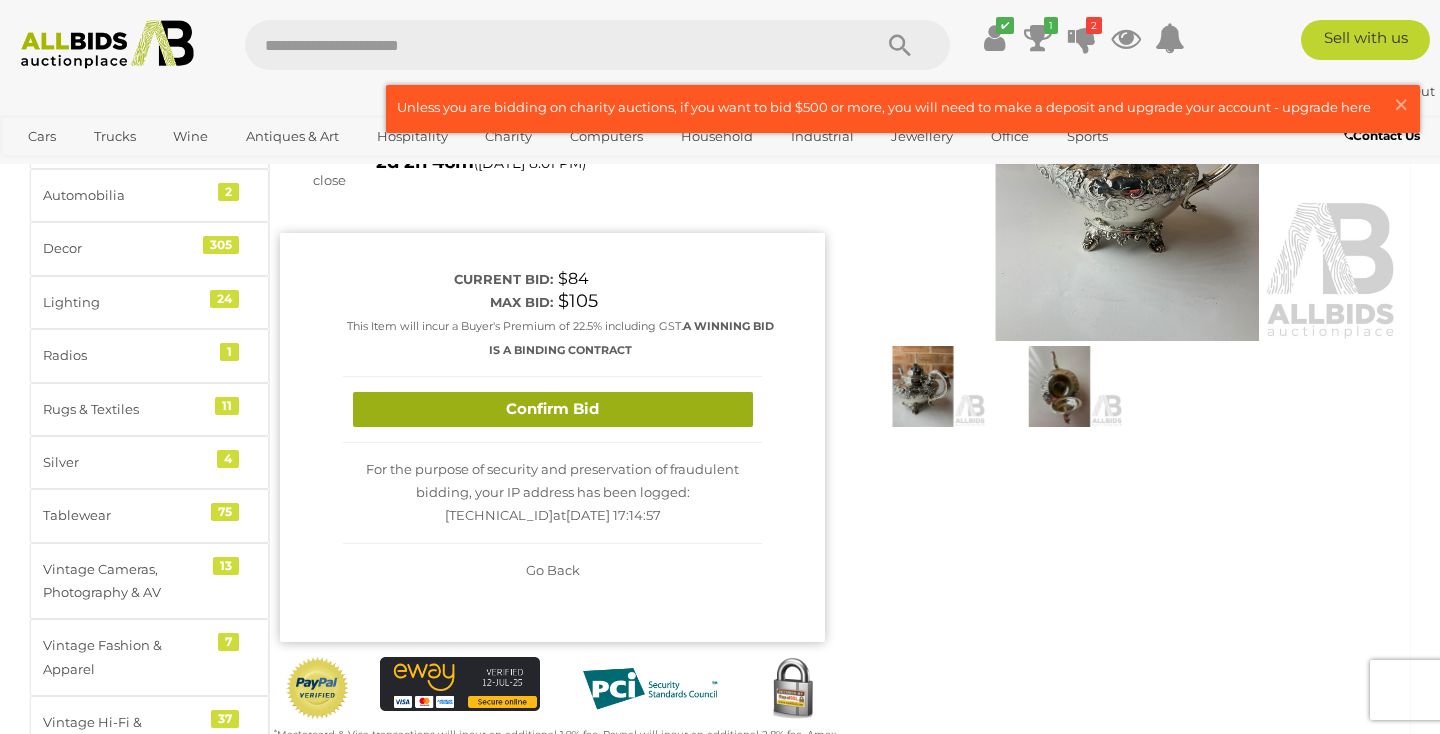 click on "Confirm Bid" at bounding box center (553, 409) 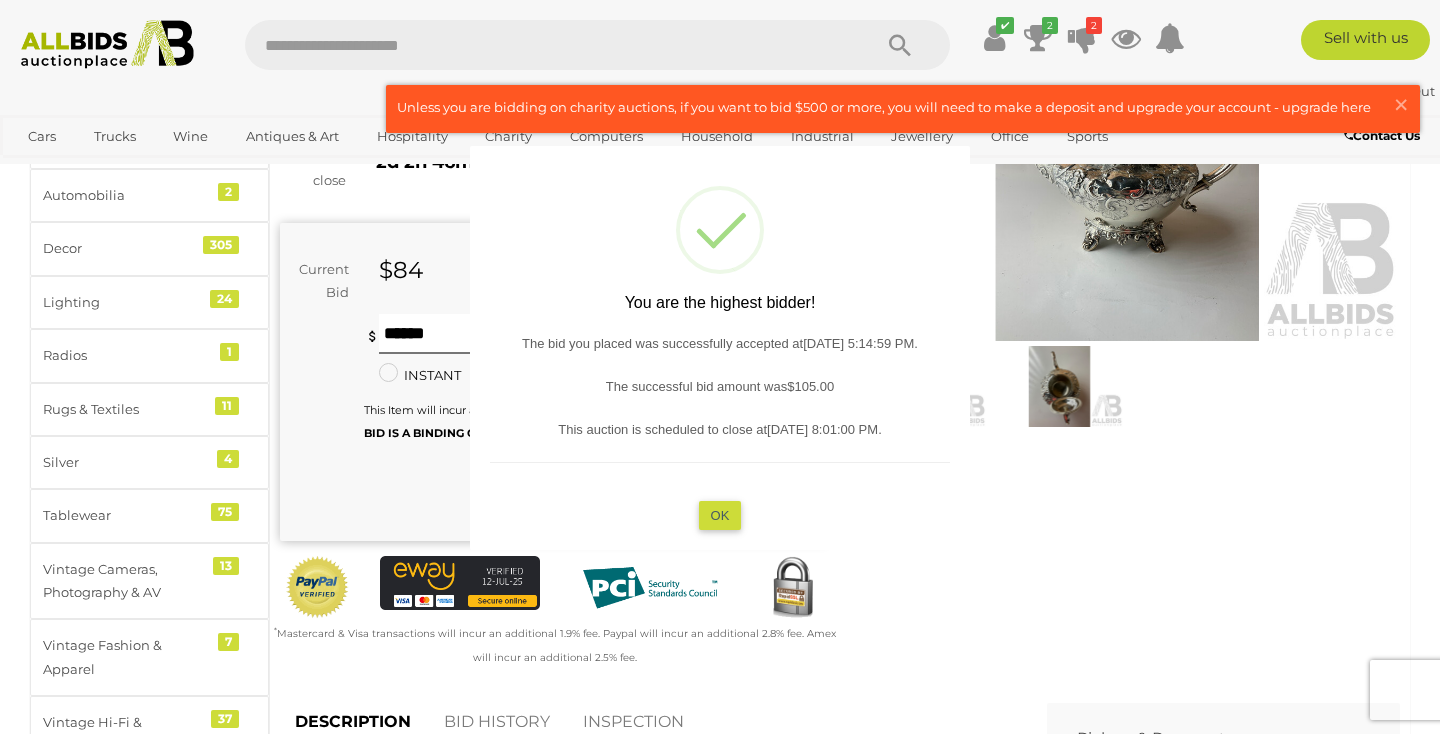 type 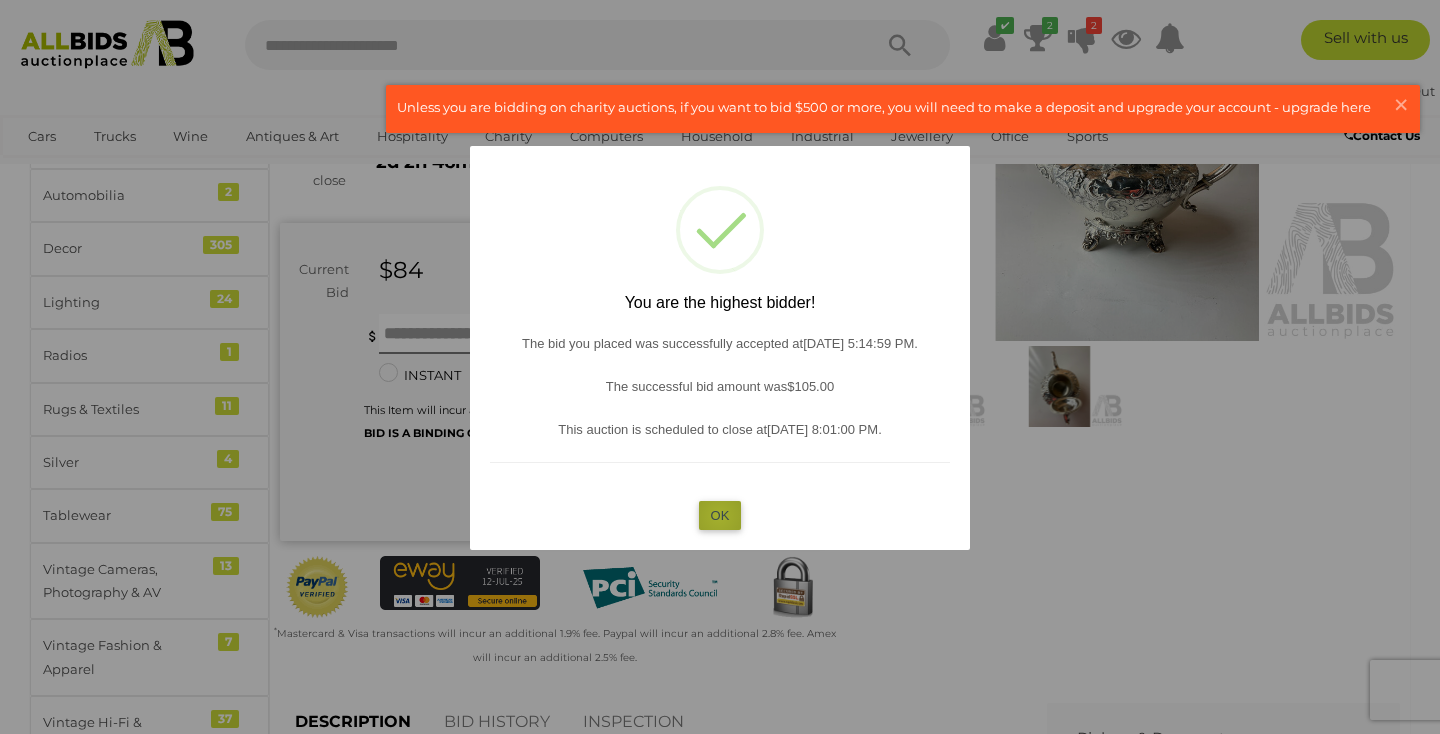 click on "OK" at bounding box center (720, 515) 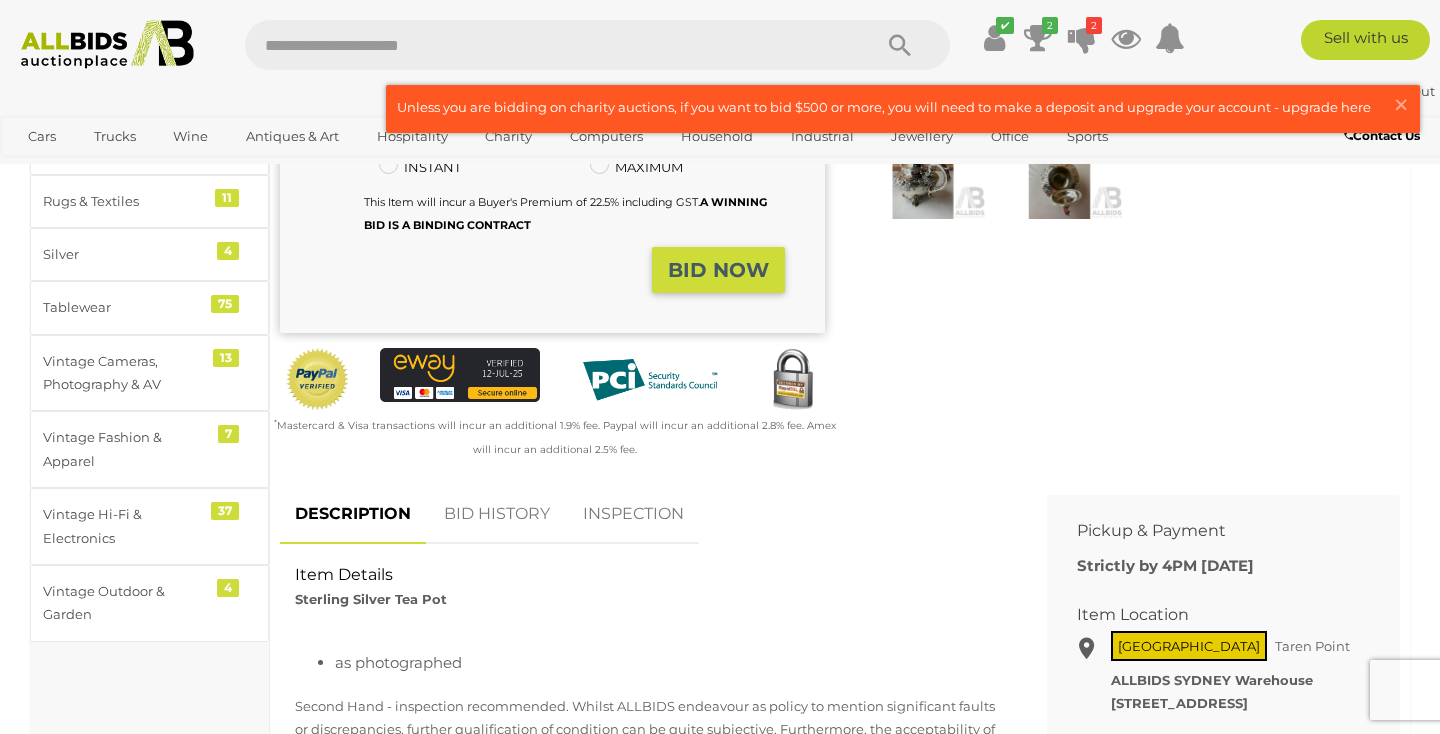 scroll, scrollTop: 469, scrollLeft: 0, axis: vertical 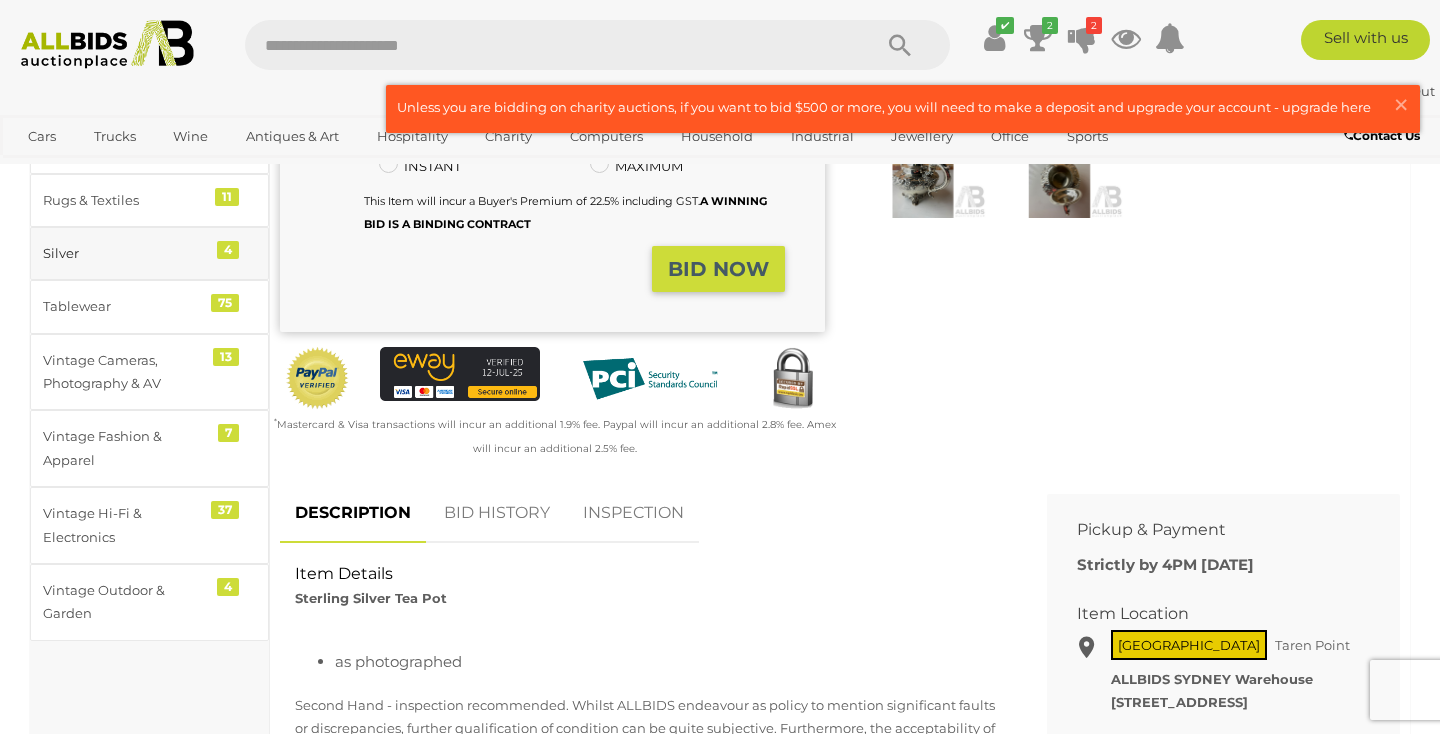 click on "Silver" at bounding box center (125, 253) 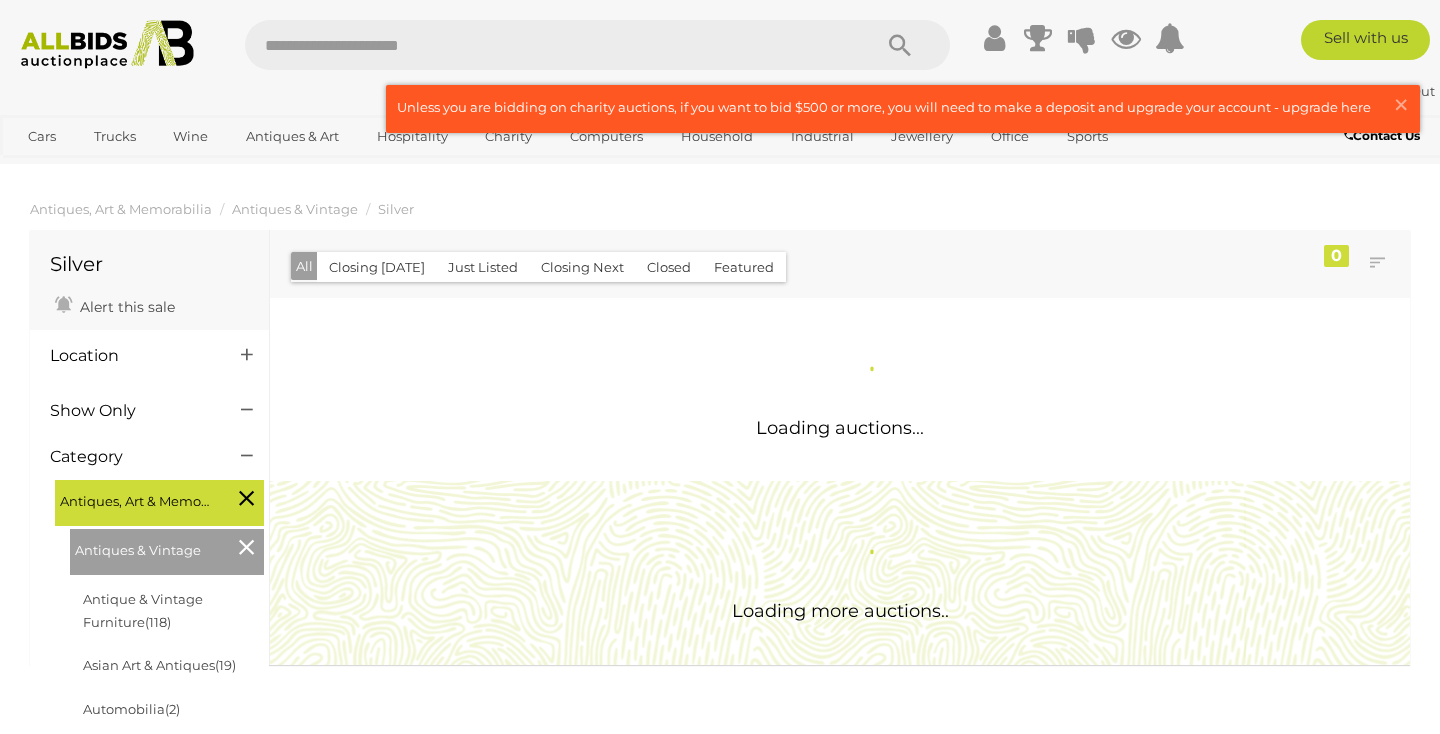 scroll, scrollTop: 0, scrollLeft: 0, axis: both 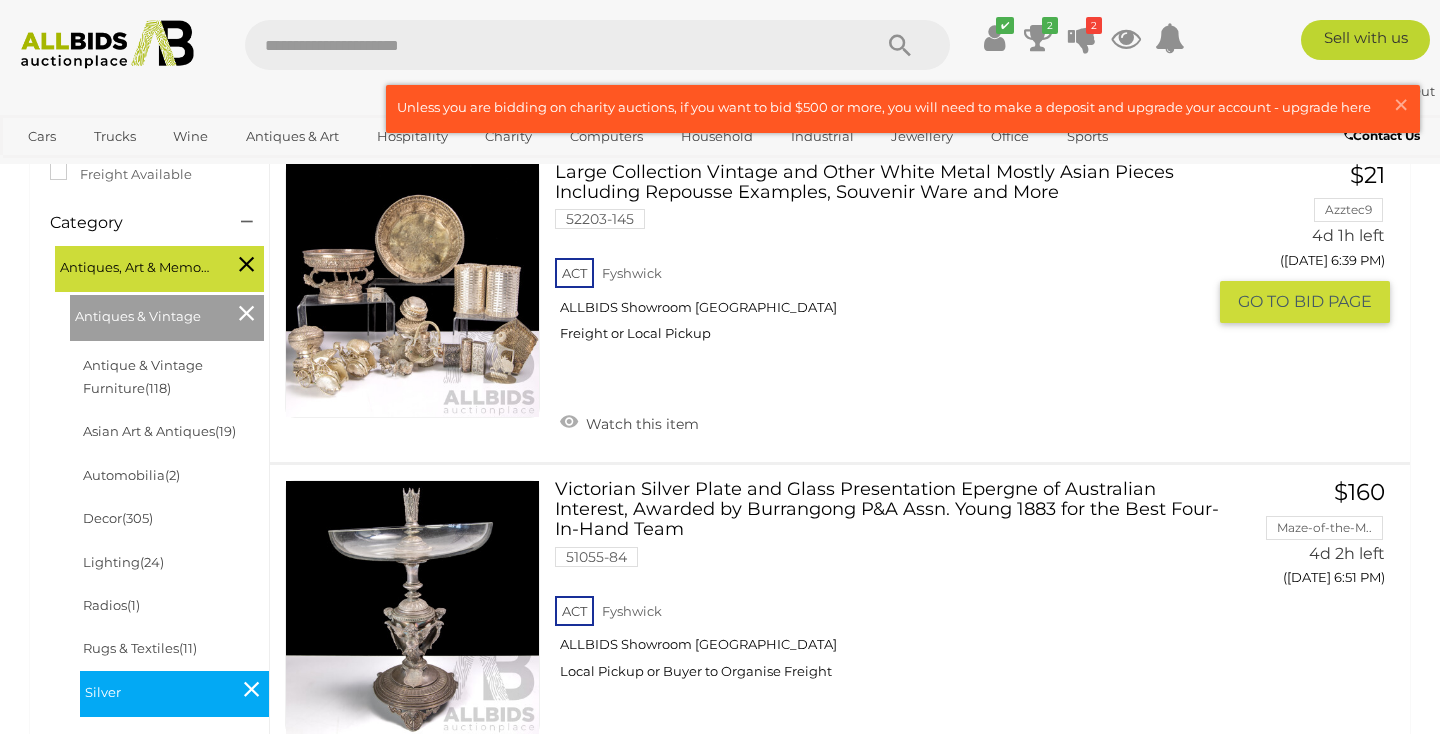 click at bounding box center (412, 290) 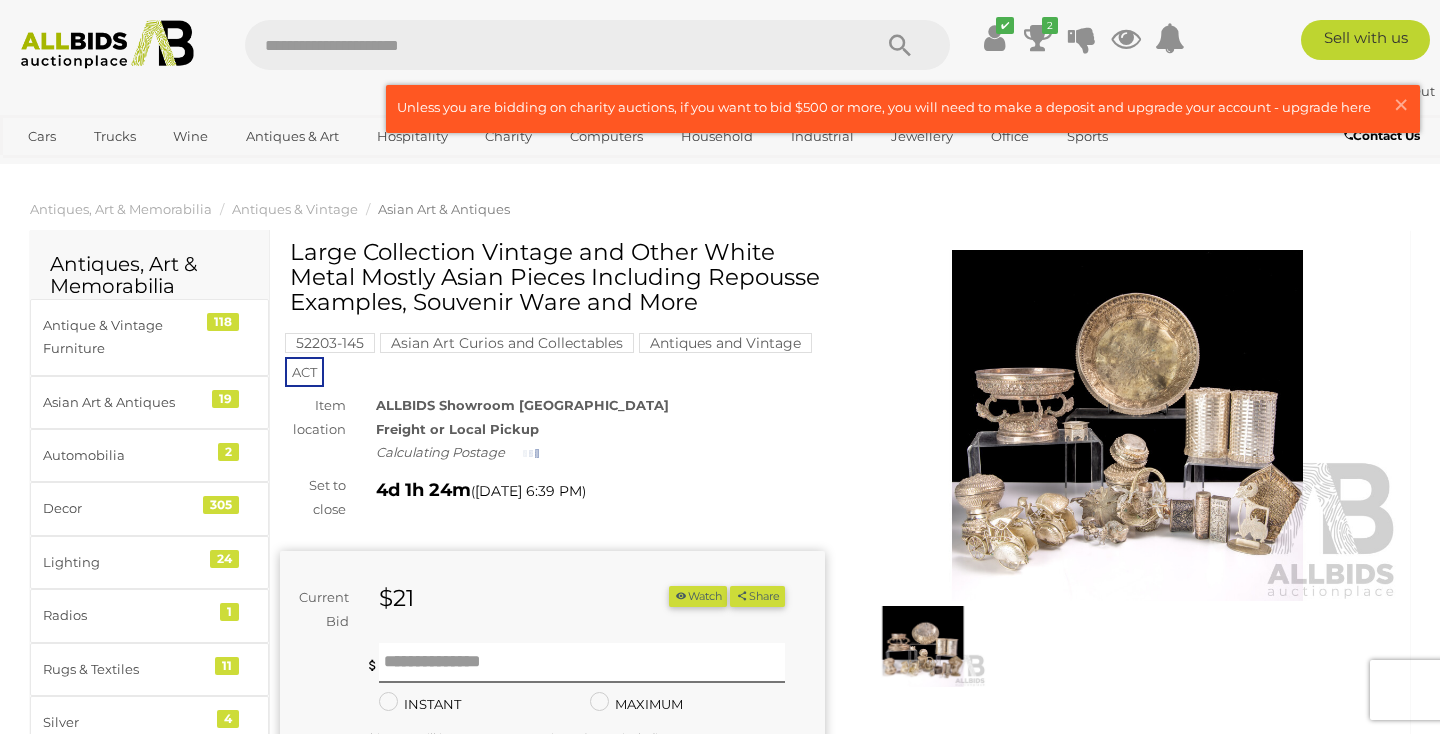 scroll, scrollTop: 0, scrollLeft: 0, axis: both 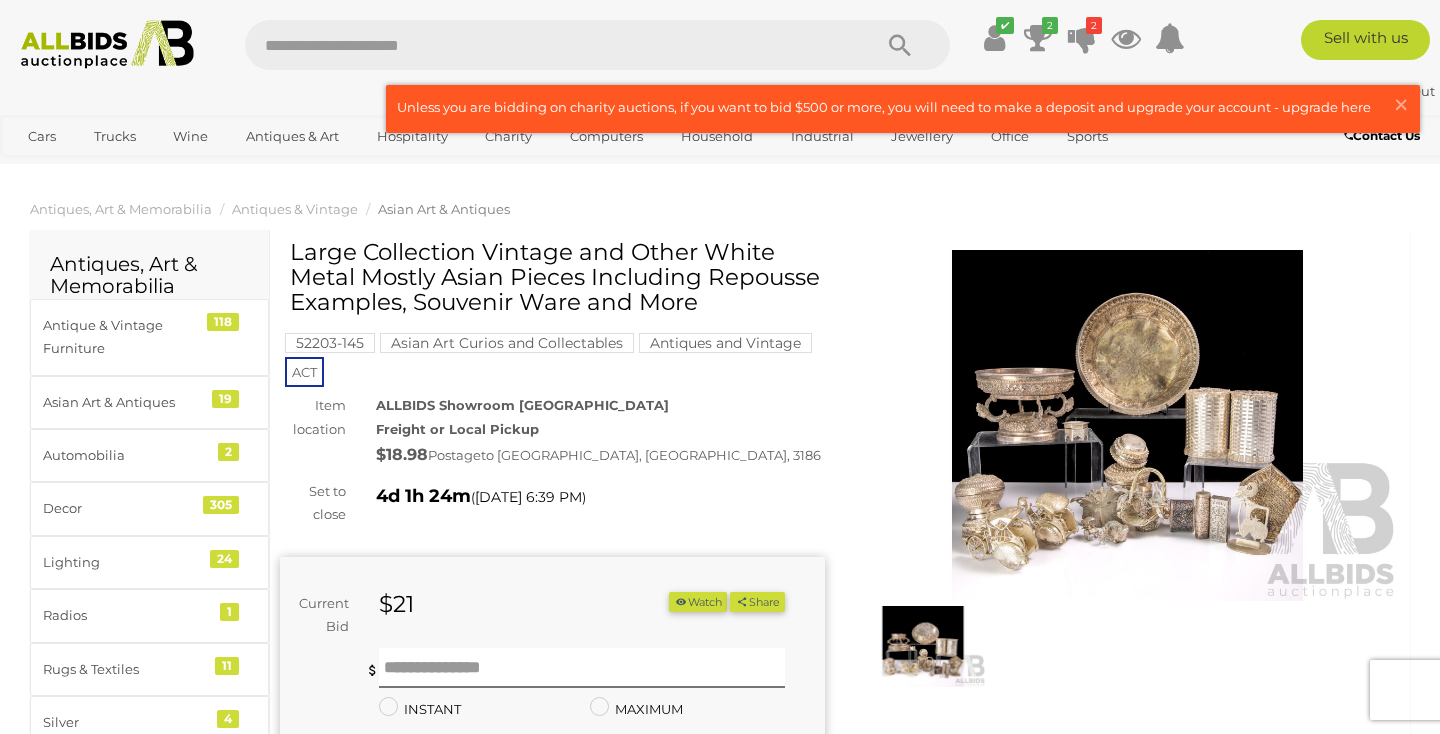 click at bounding box center (1127, 425) 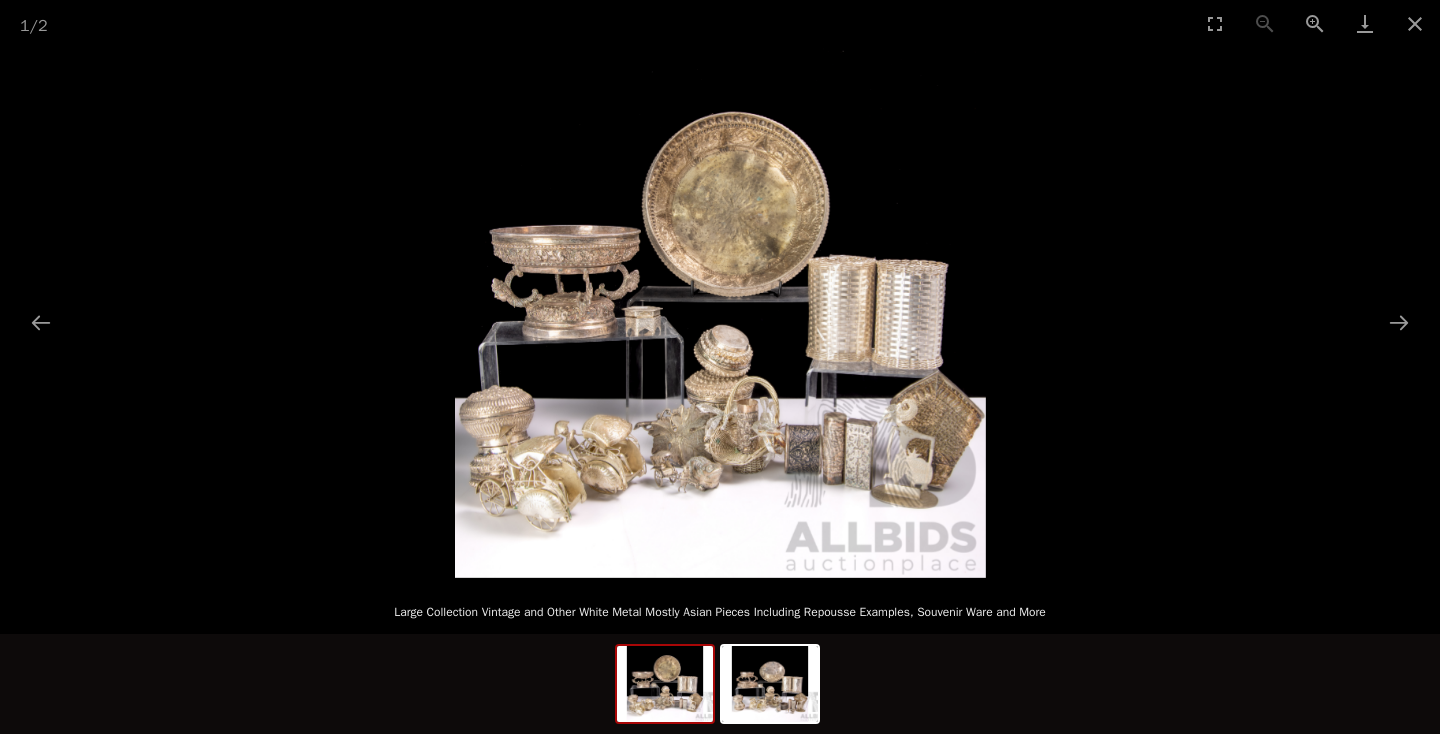 click at bounding box center [720, 312] 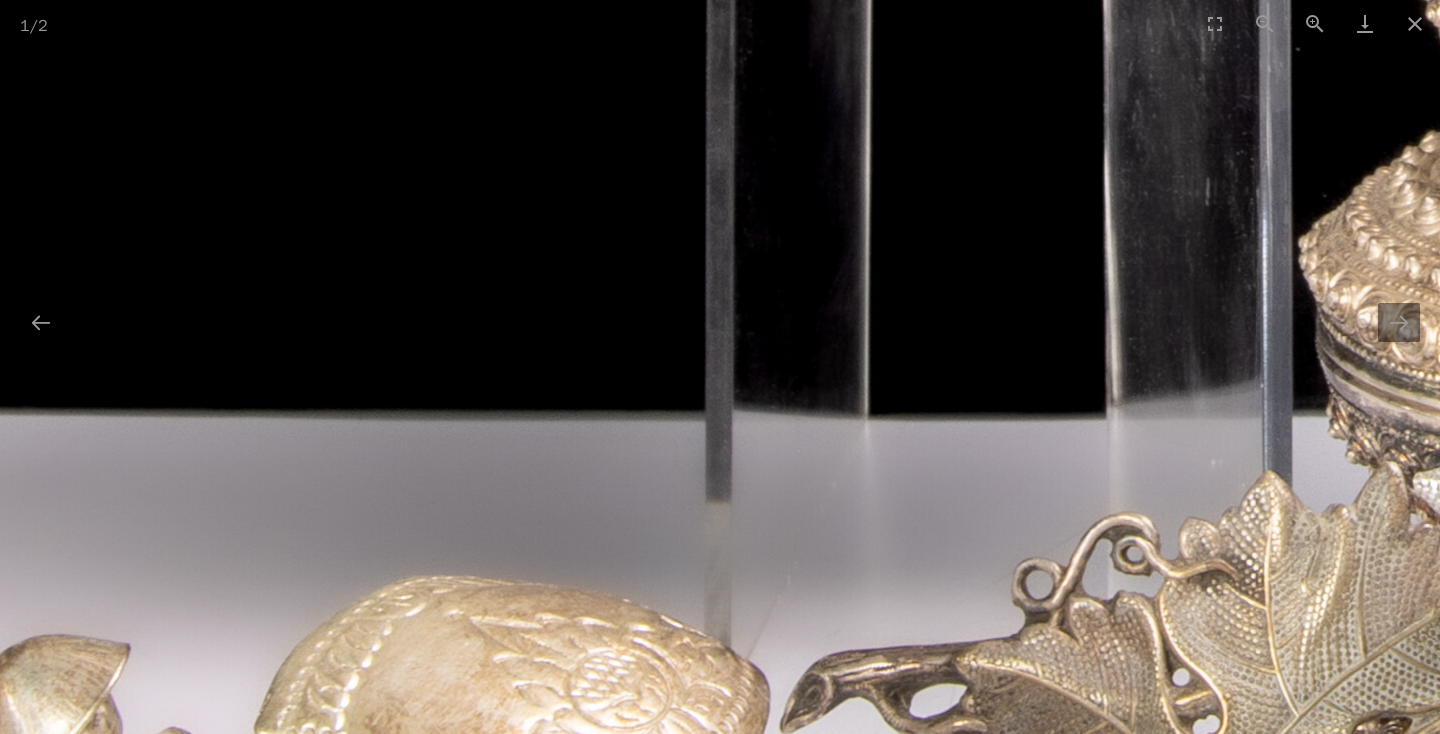 drag, startPoint x: 646, startPoint y: 352, endPoint x: 616, endPoint y: -37, distance: 390.1551 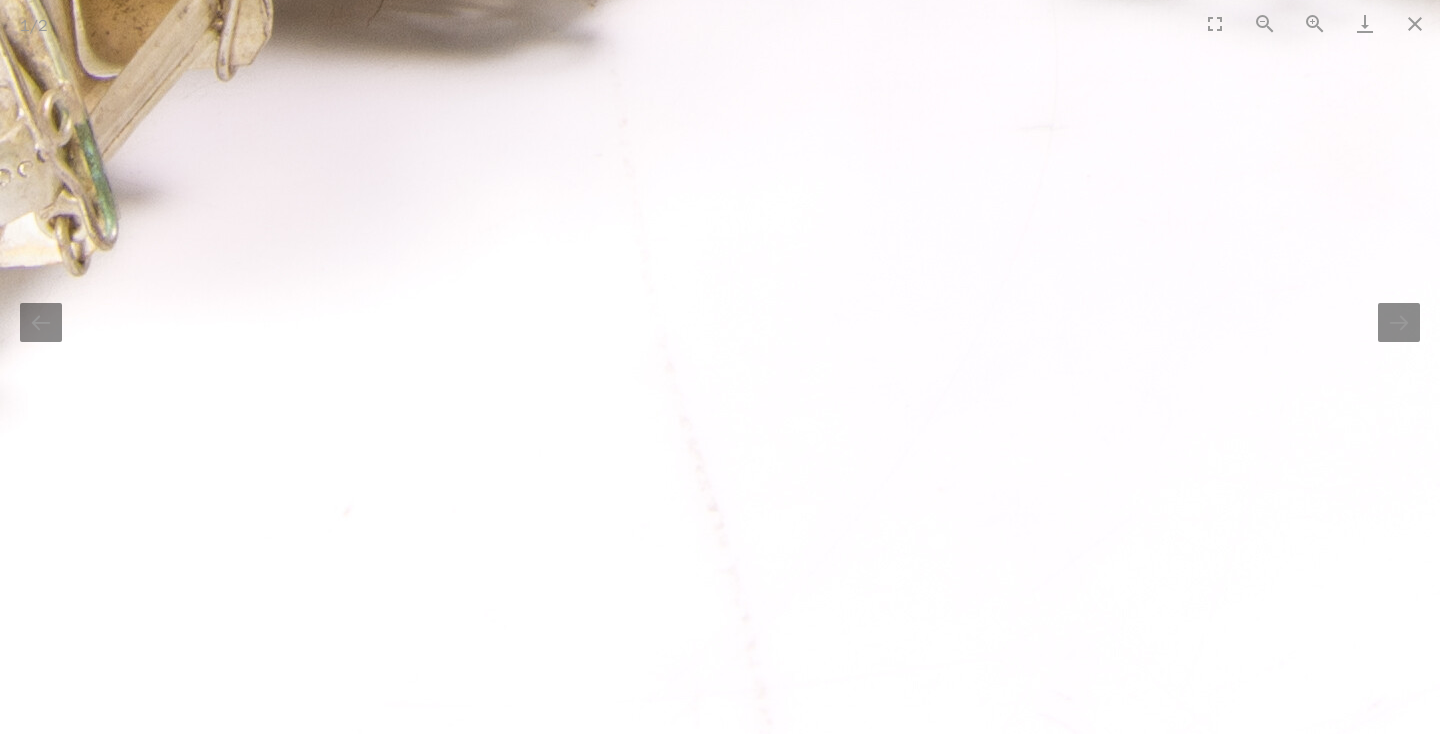 scroll, scrollTop: 0, scrollLeft: 0, axis: both 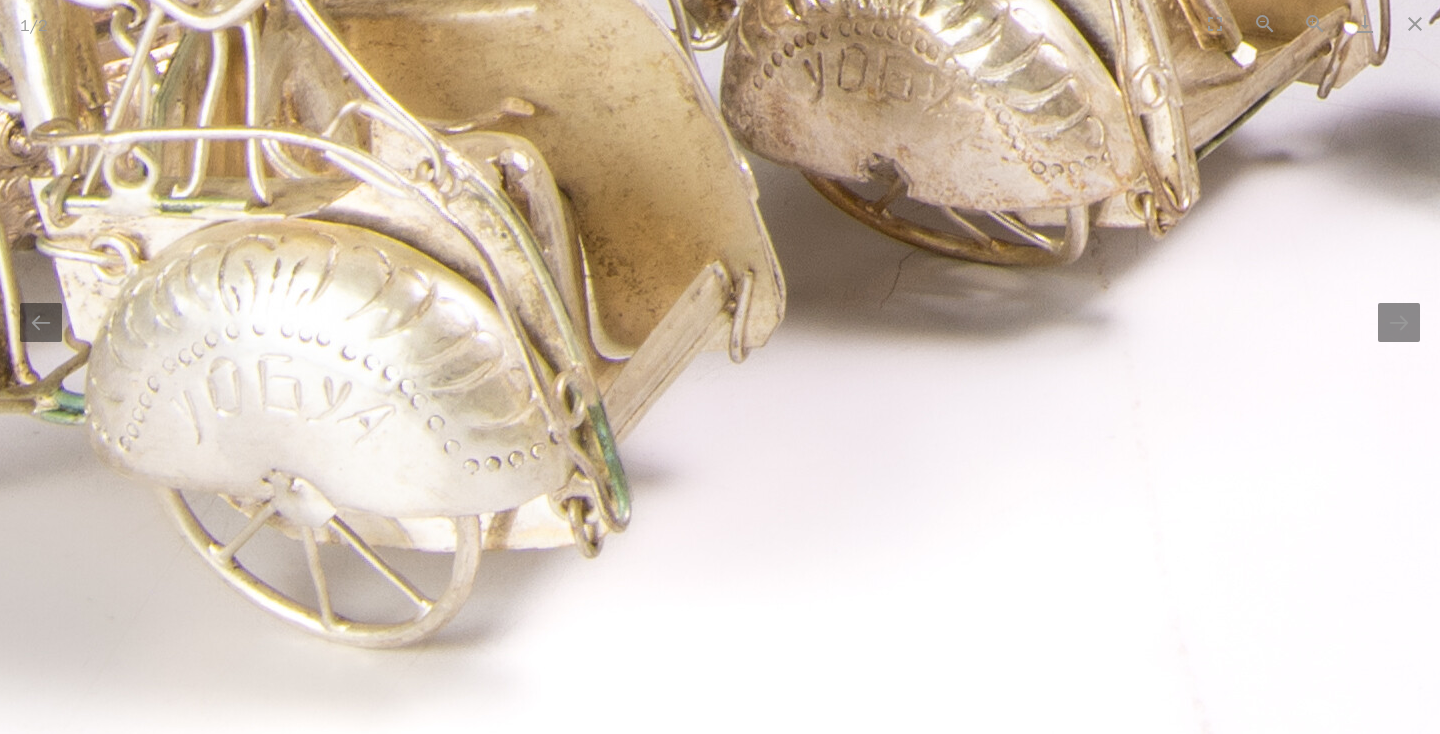 drag, startPoint x: 624, startPoint y: 122, endPoint x: 1131, endPoint y: 423, distance: 589.6185 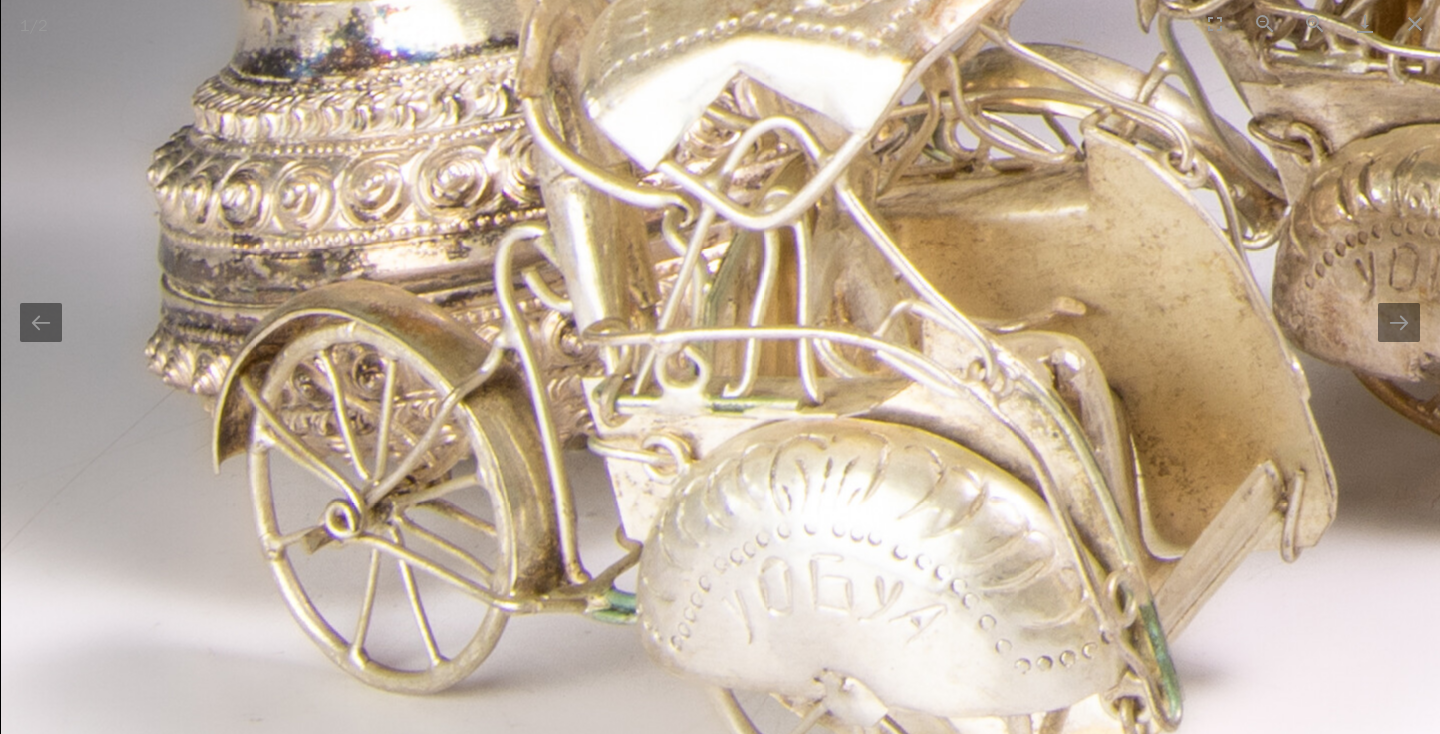 scroll, scrollTop: 0, scrollLeft: 0, axis: both 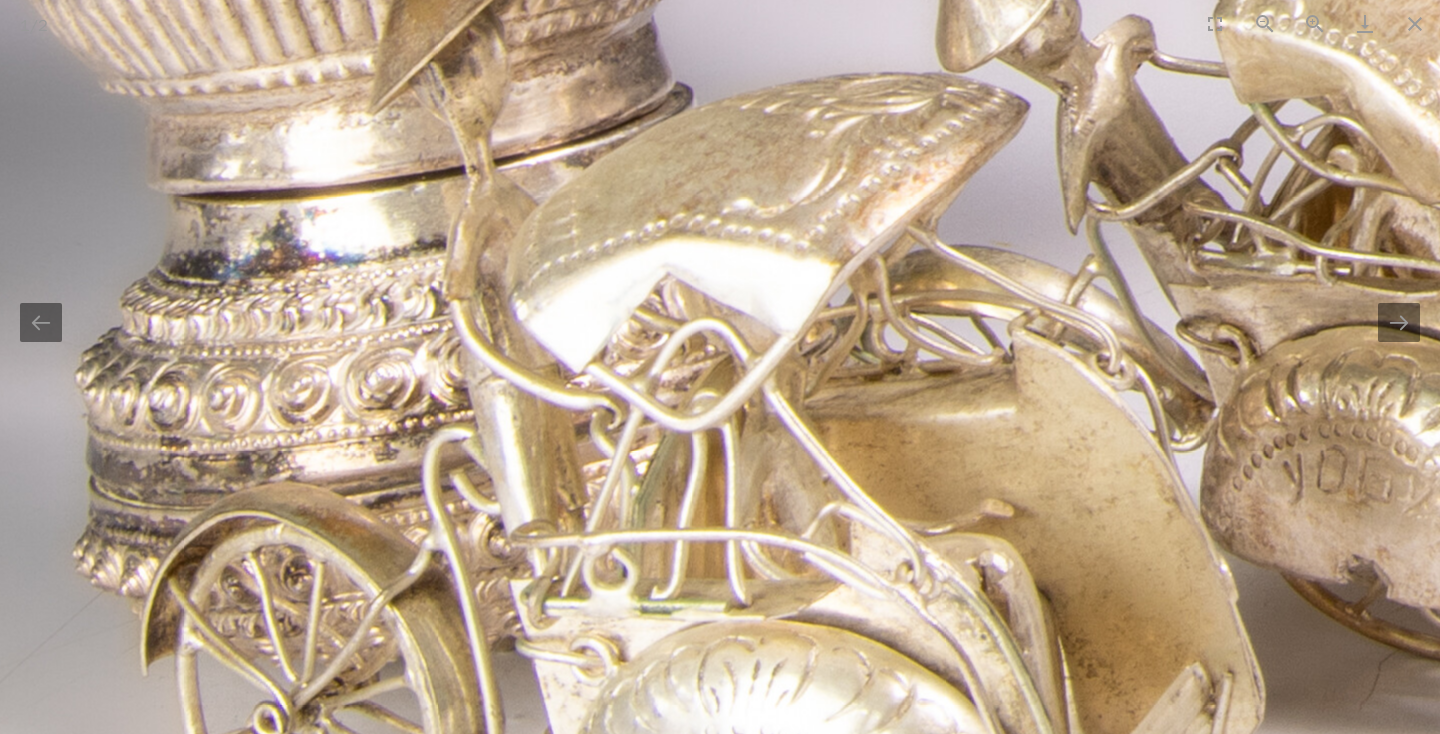 drag, startPoint x: 745, startPoint y: 438, endPoint x: 623, endPoint y: 662, distance: 255.06862 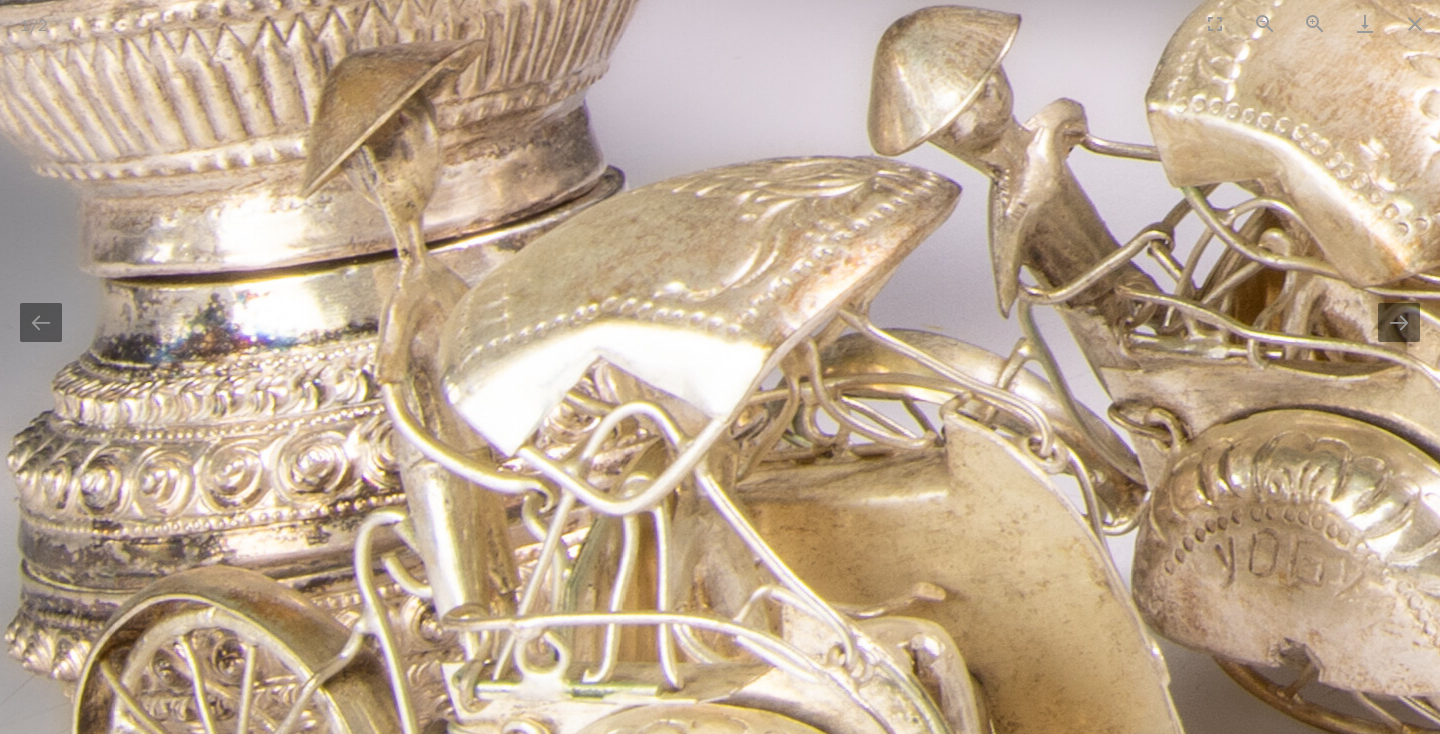 scroll, scrollTop: 0, scrollLeft: 0, axis: both 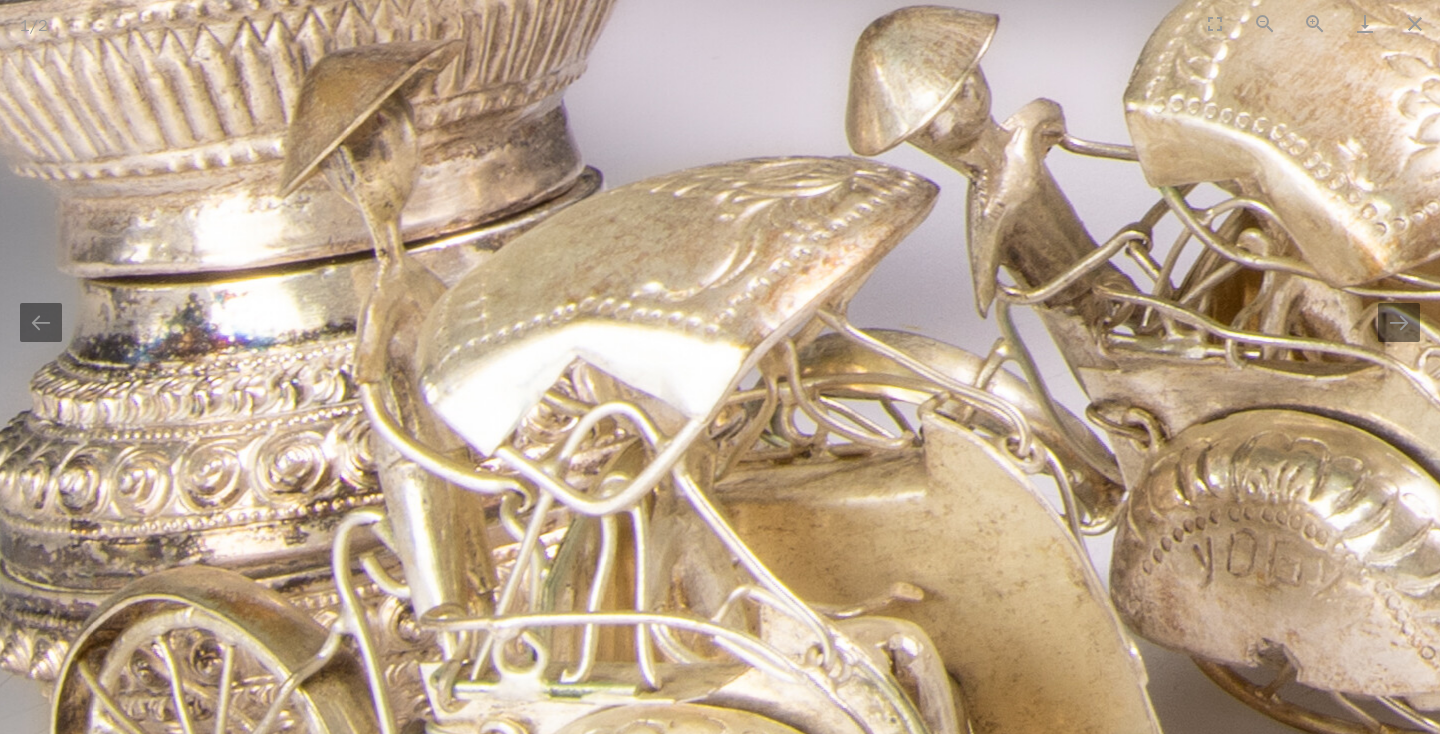 drag, startPoint x: 907, startPoint y: 492, endPoint x: 226, endPoint y: 581, distance: 686.7911 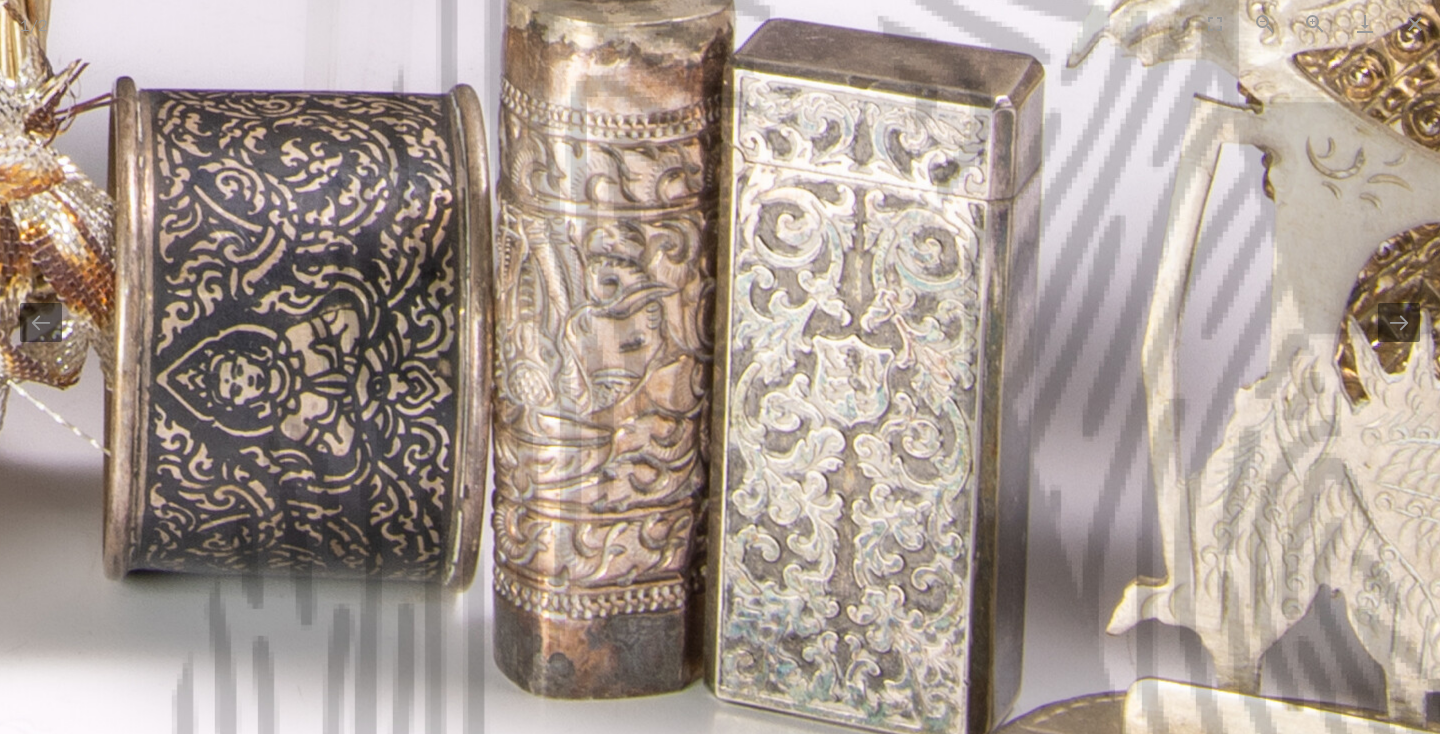 drag, startPoint x: 1098, startPoint y: 495, endPoint x: 808, endPoint y: 420, distance: 299.54132 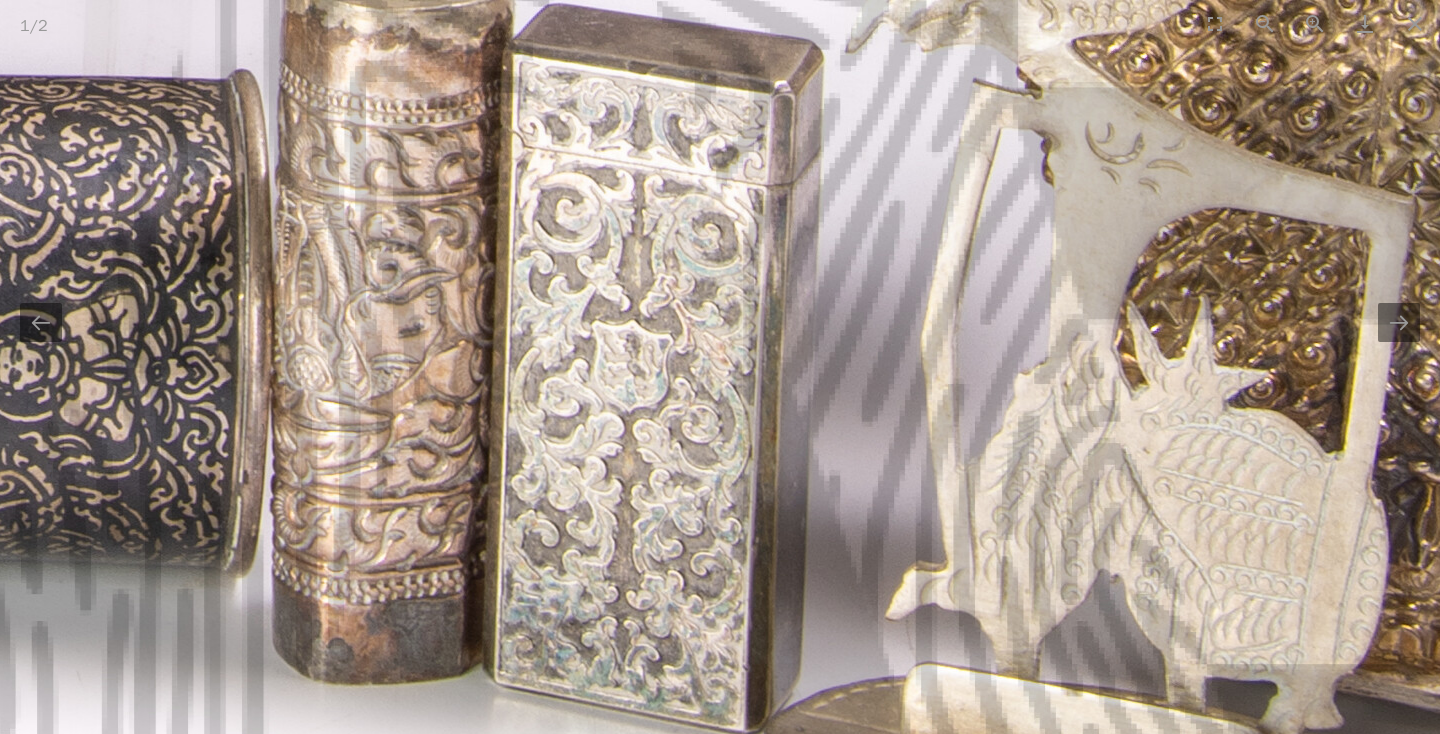 scroll, scrollTop: 0, scrollLeft: 0, axis: both 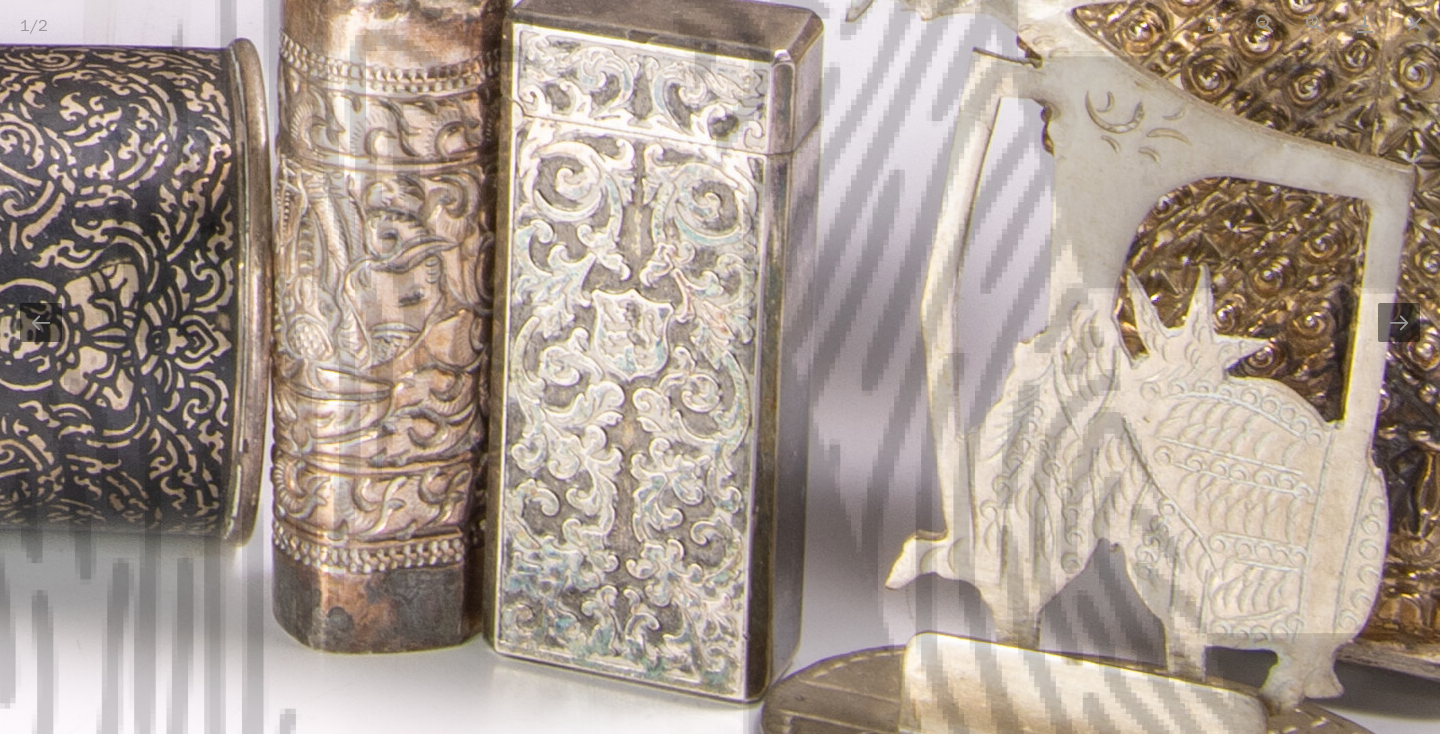 drag, startPoint x: 788, startPoint y: 478, endPoint x: 798, endPoint y: -39, distance: 517.0967 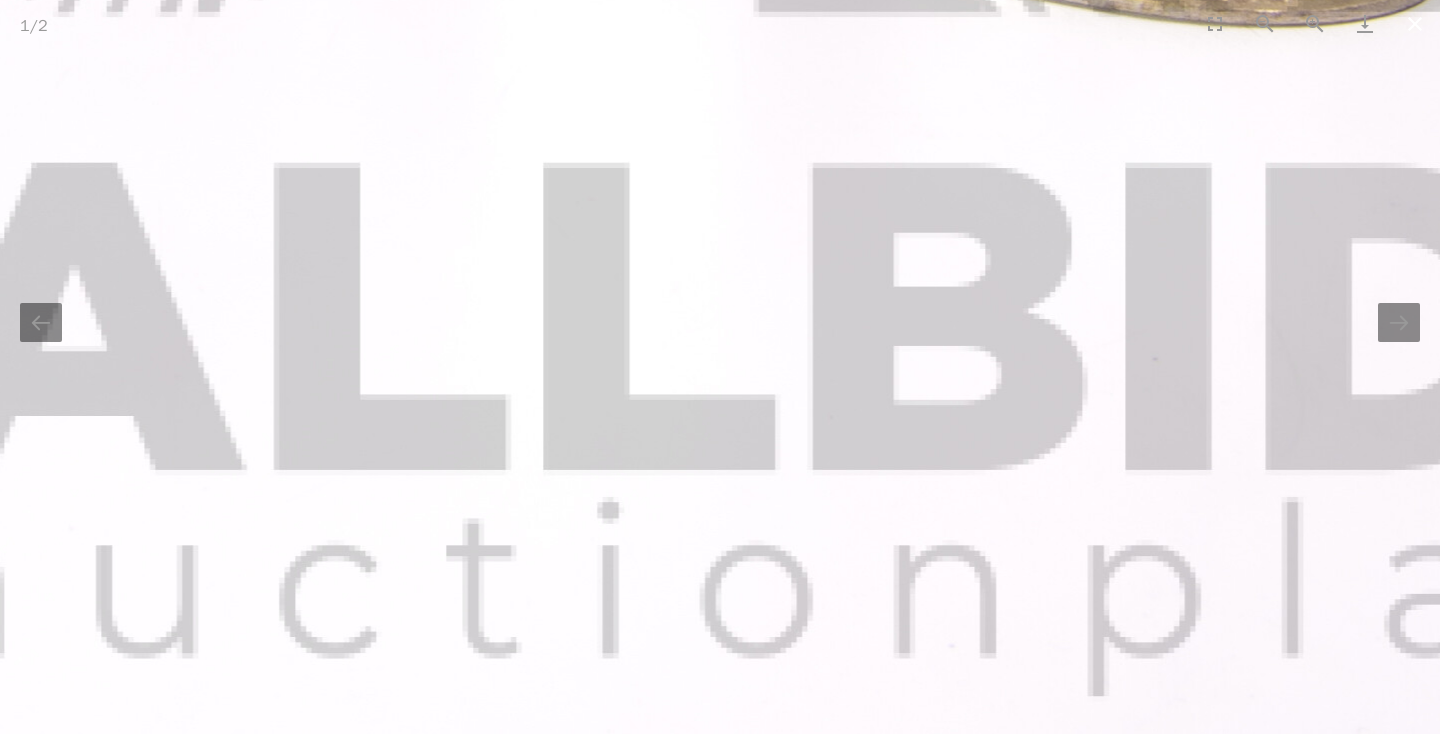 click at bounding box center (1415, 23) 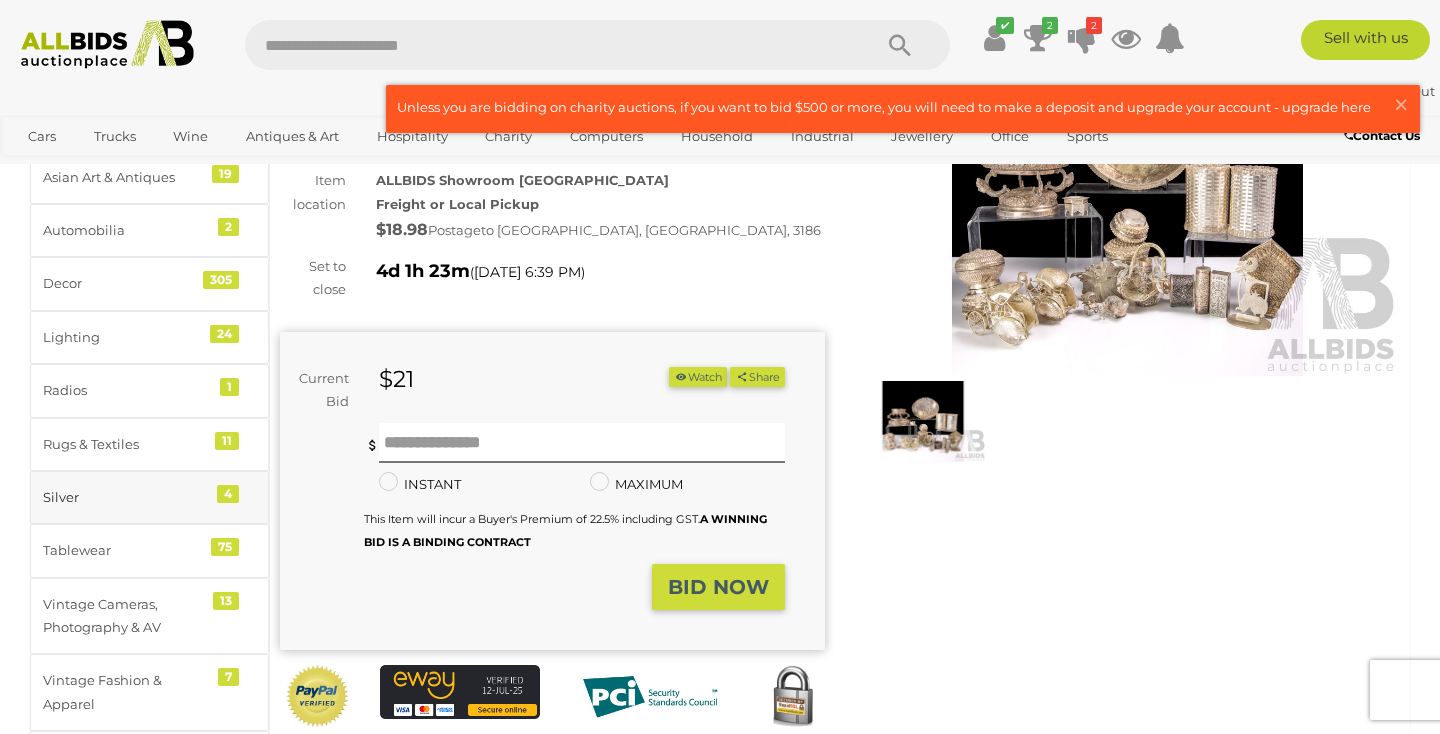 scroll, scrollTop: 234, scrollLeft: 0, axis: vertical 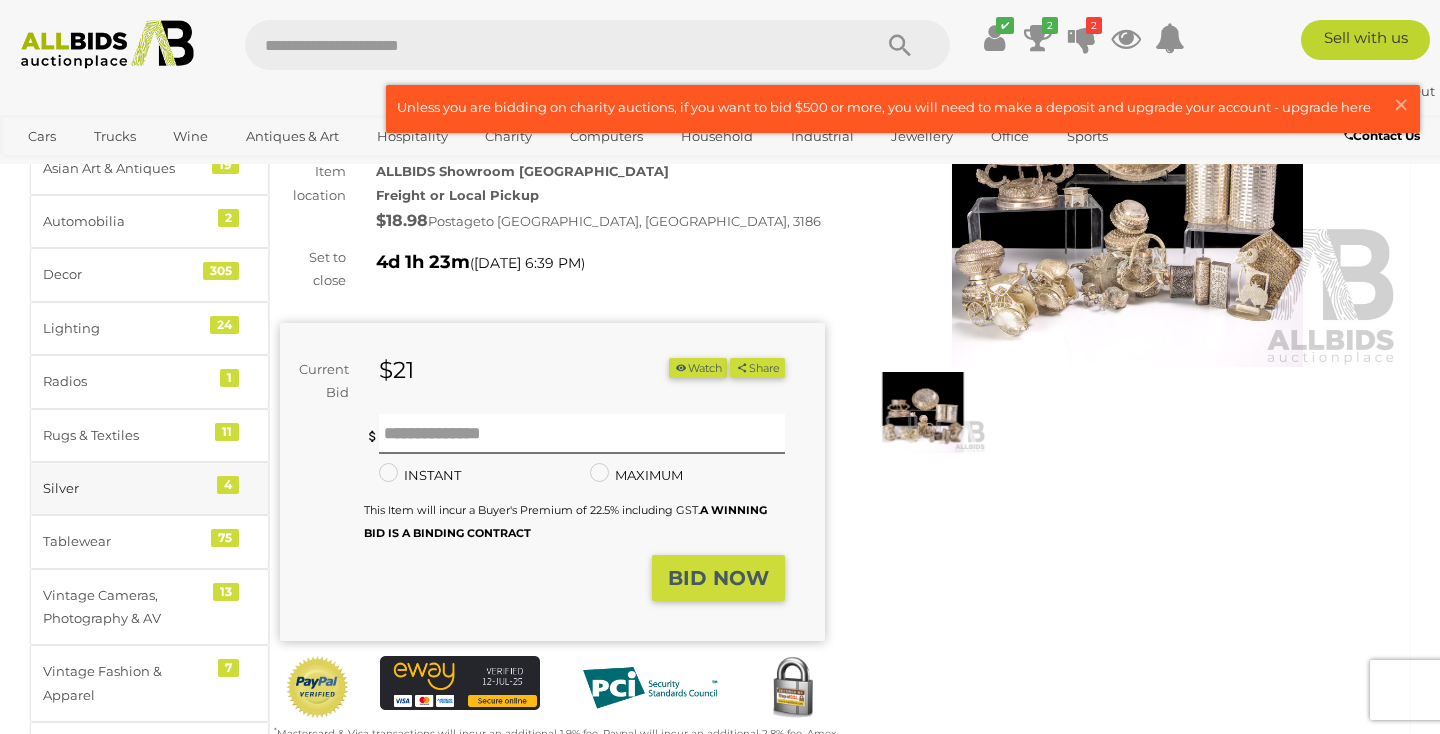 click on "Silver" at bounding box center [125, 488] 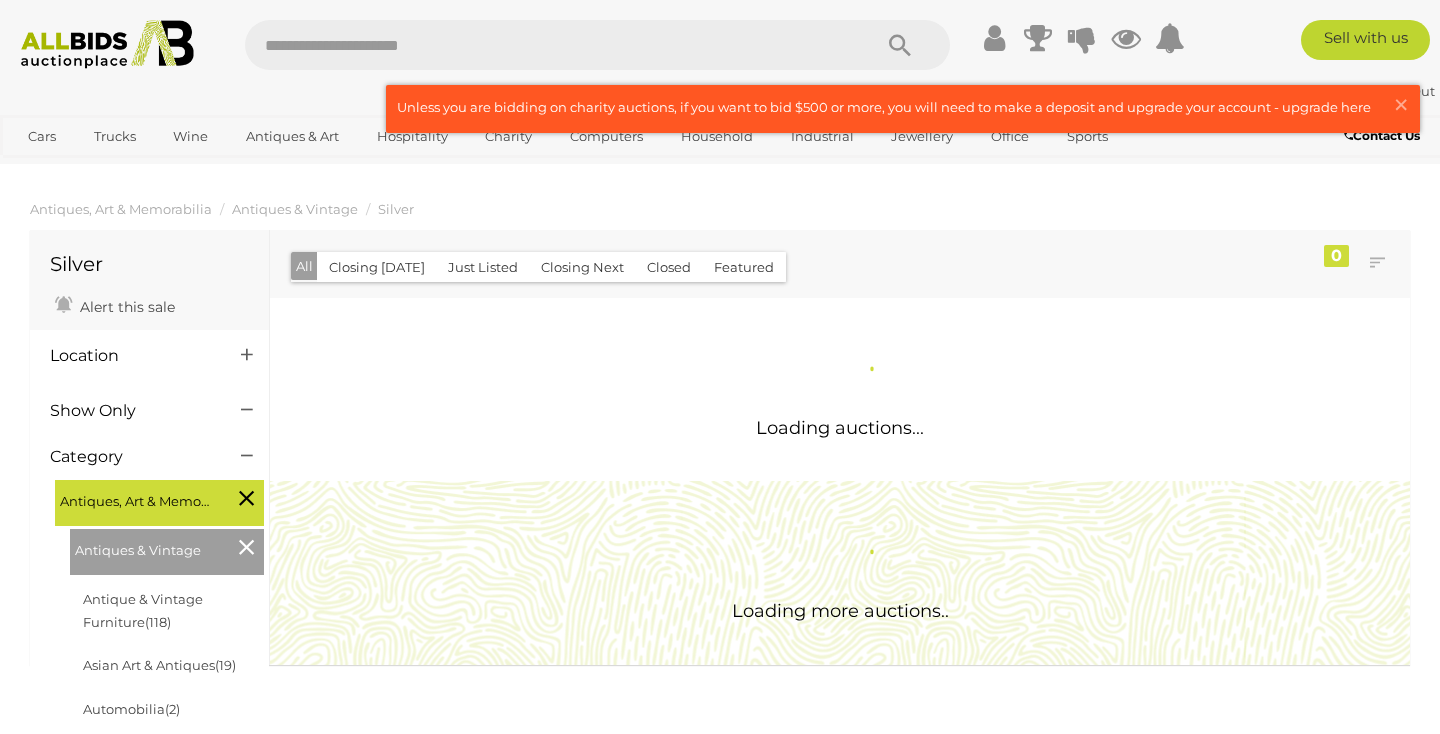 scroll, scrollTop: 0, scrollLeft: 0, axis: both 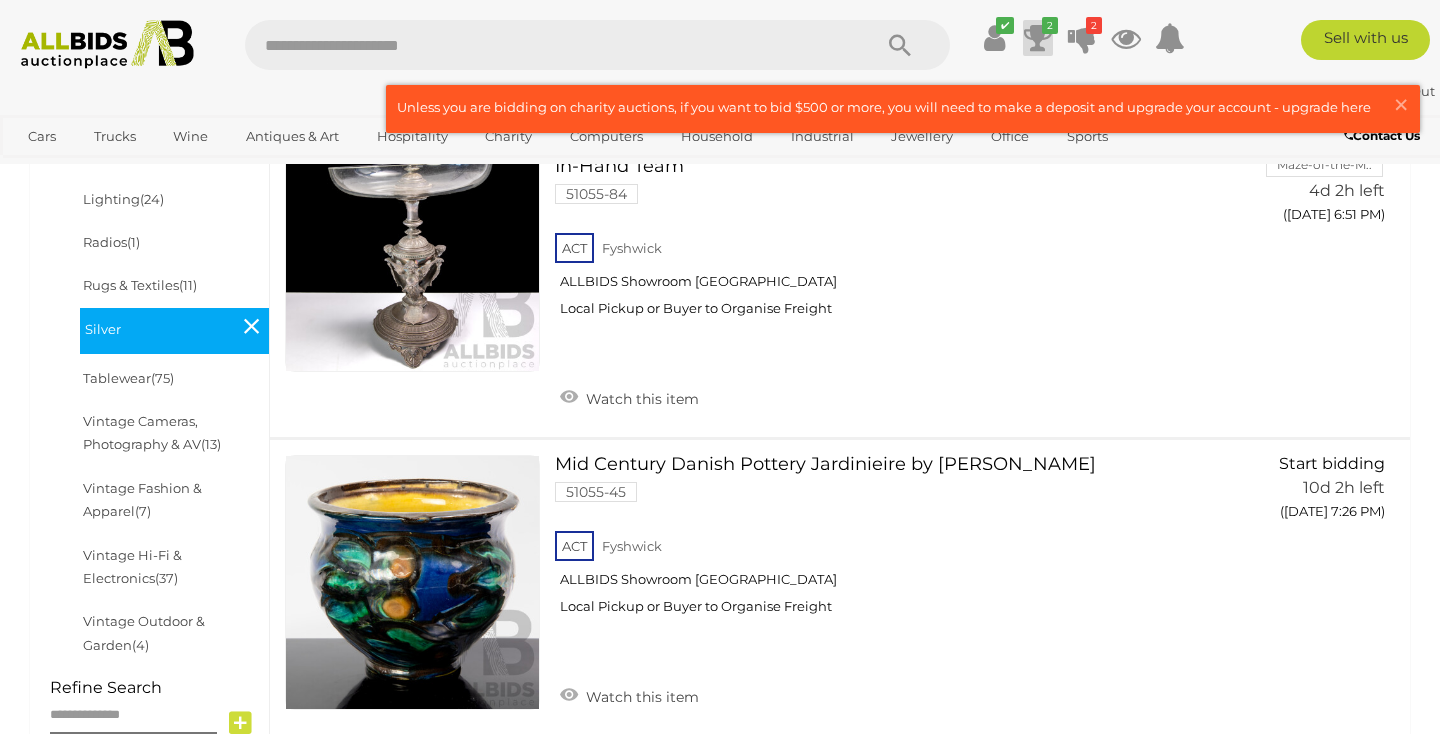 click on "2" at bounding box center [1050, 25] 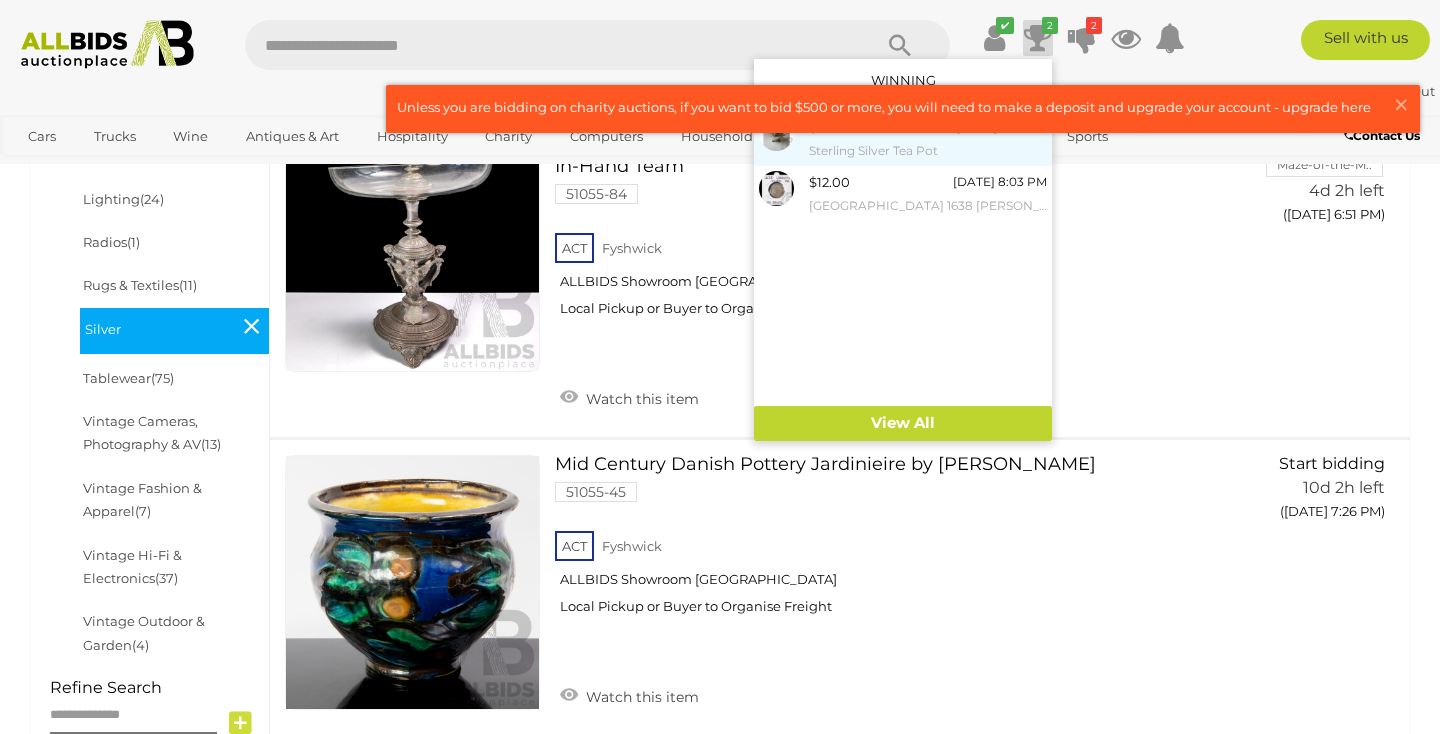 click on "Sterling Silver Tea Pot" at bounding box center [928, 151] 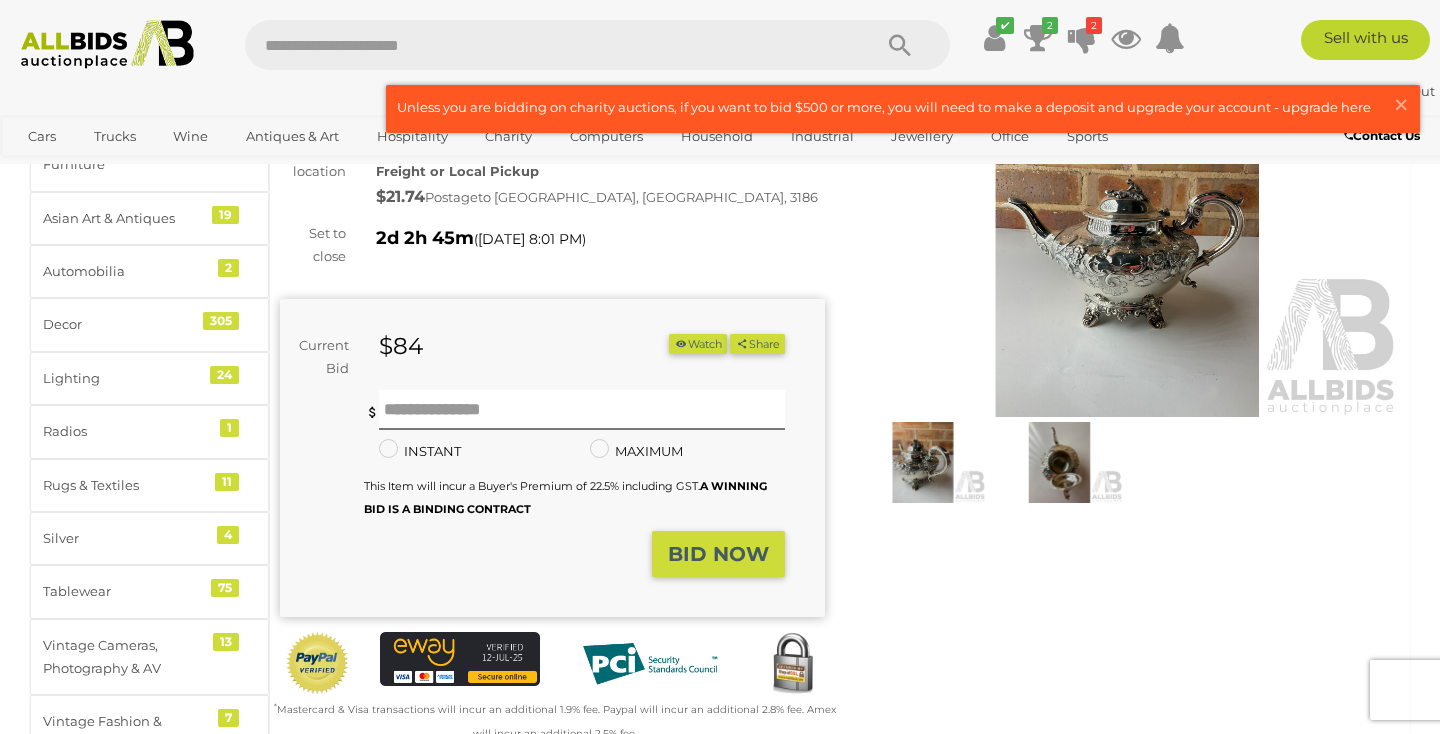 scroll, scrollTop: 134, scrollLeft: 0, axis: vertical 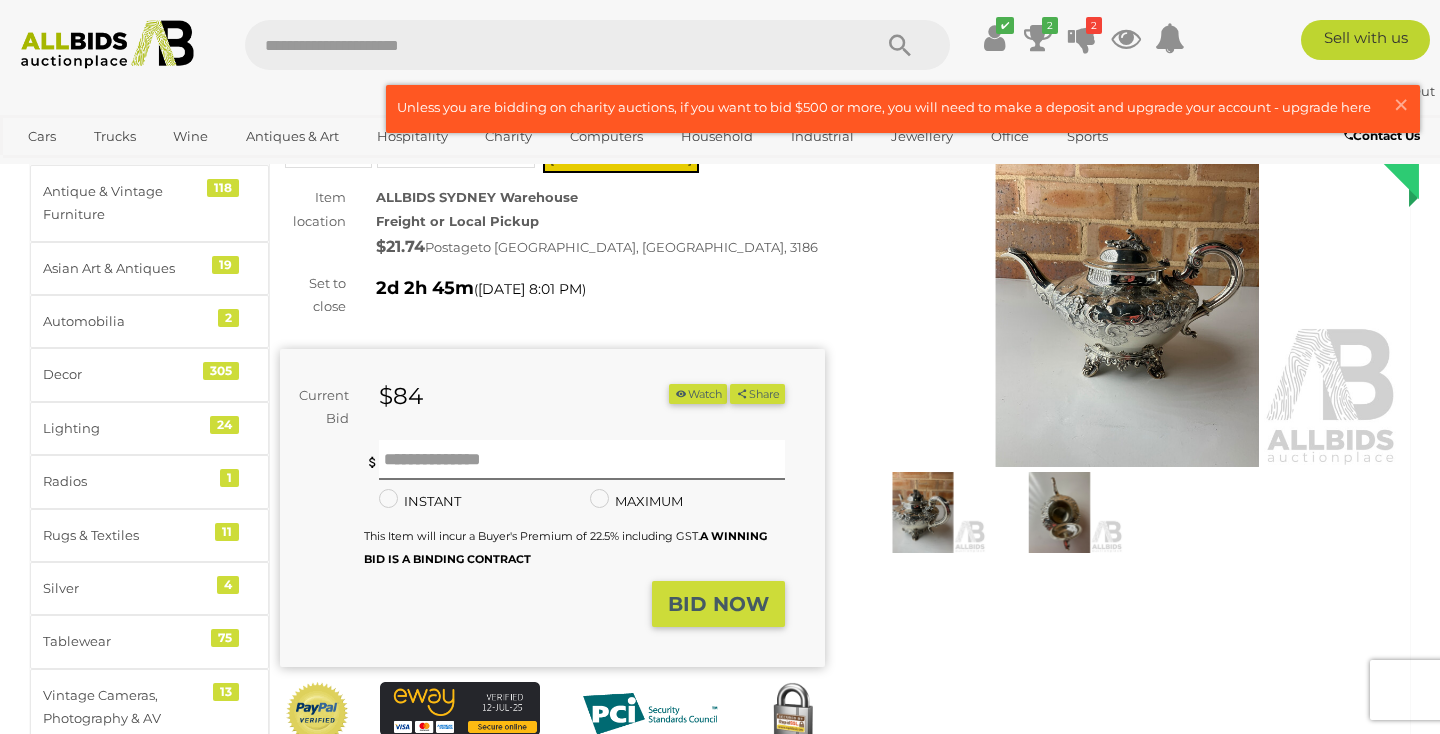click at bounding box center (1059, 512) 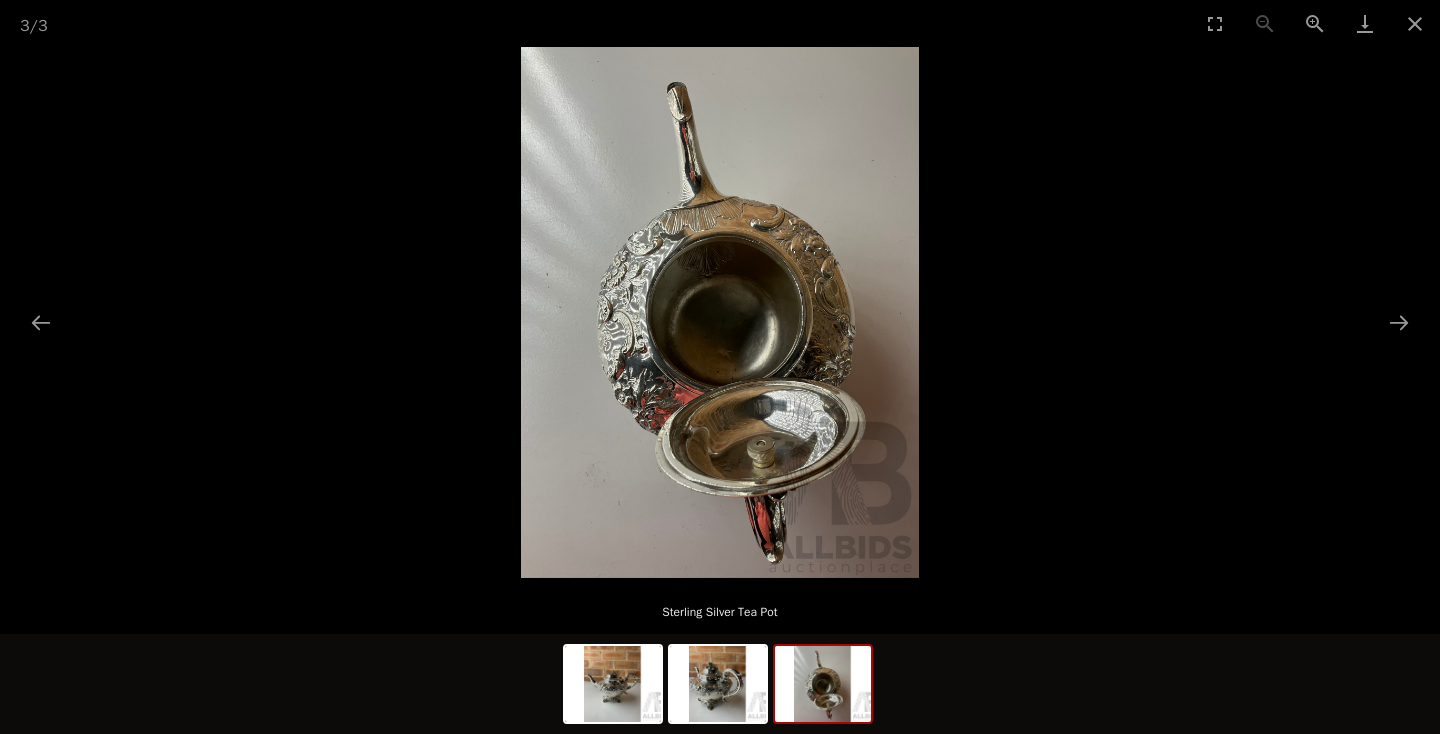 click at bounding box center (823, 684) 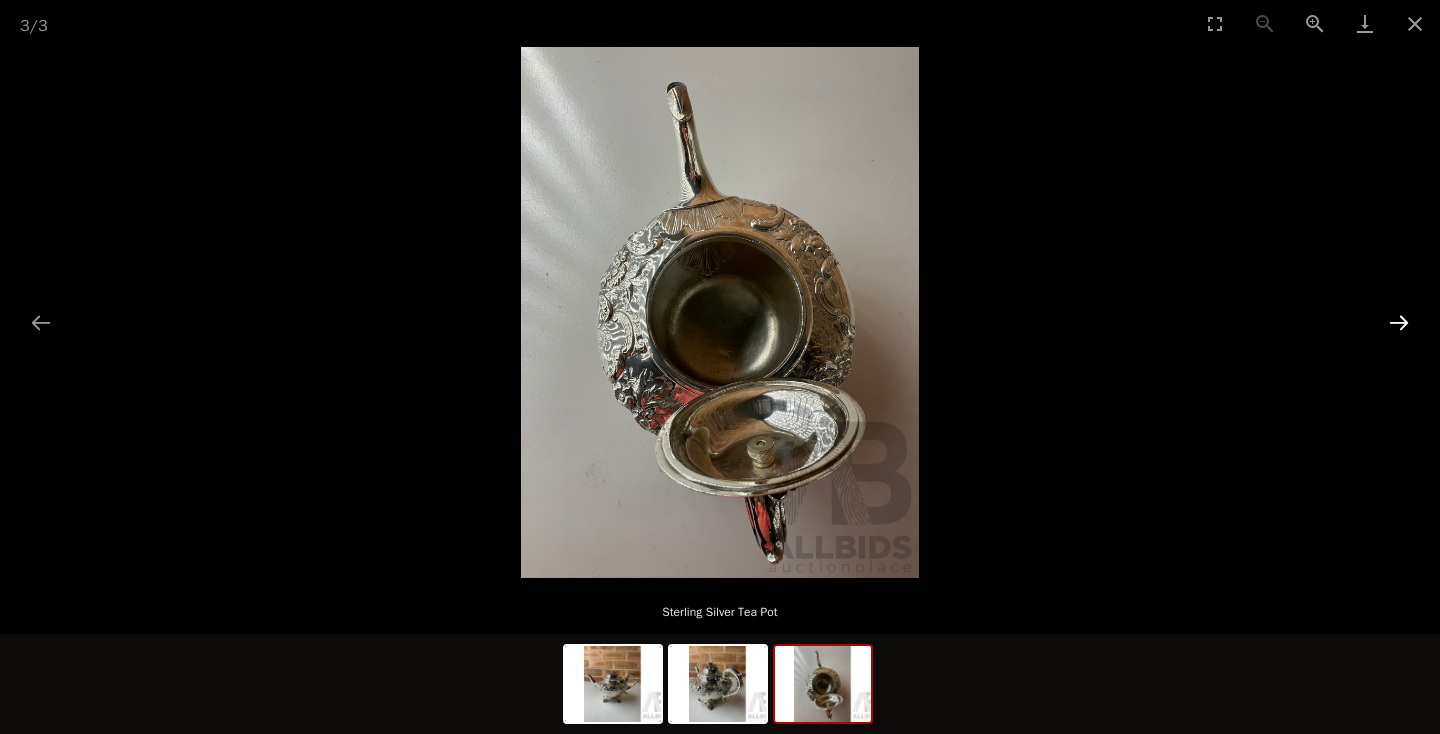 click at bounding box center (1399, 322) 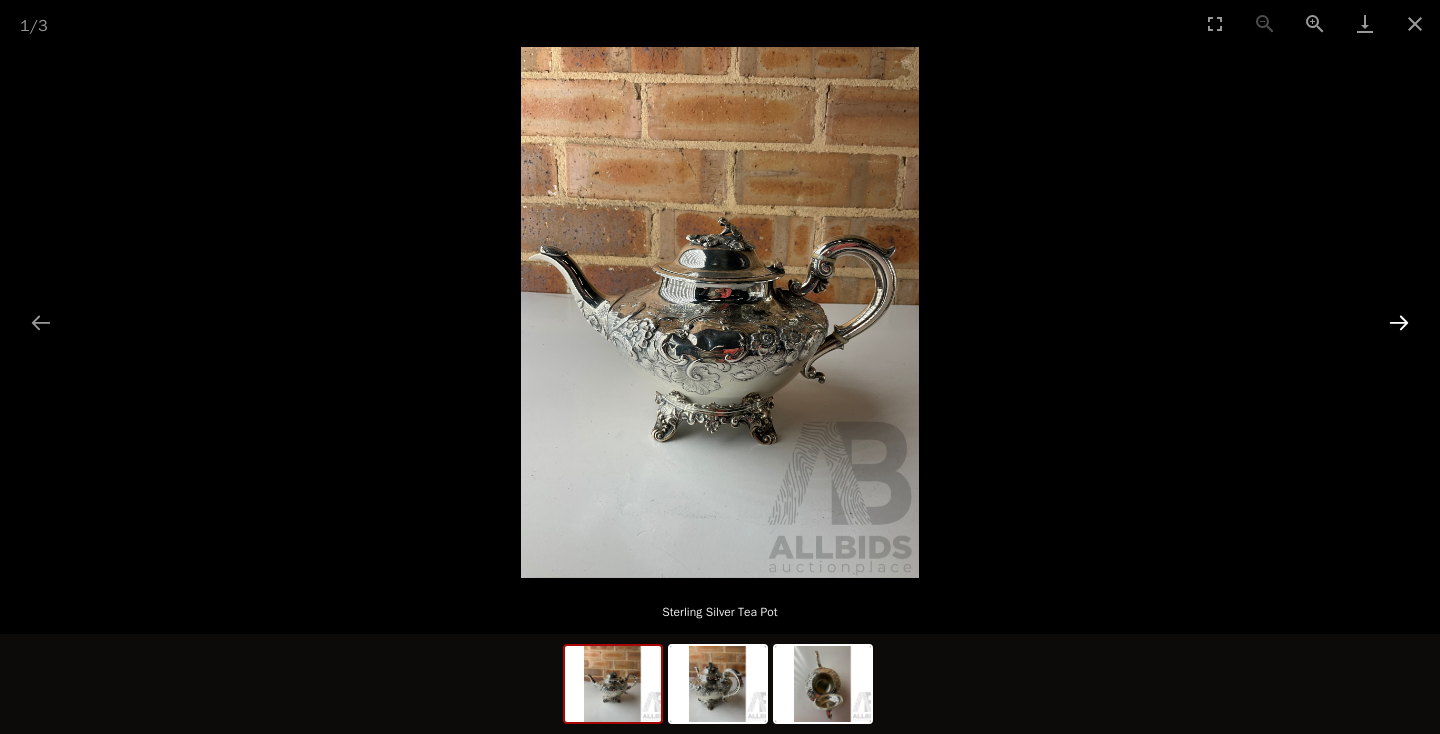 click at bounding box center [1399, 322] 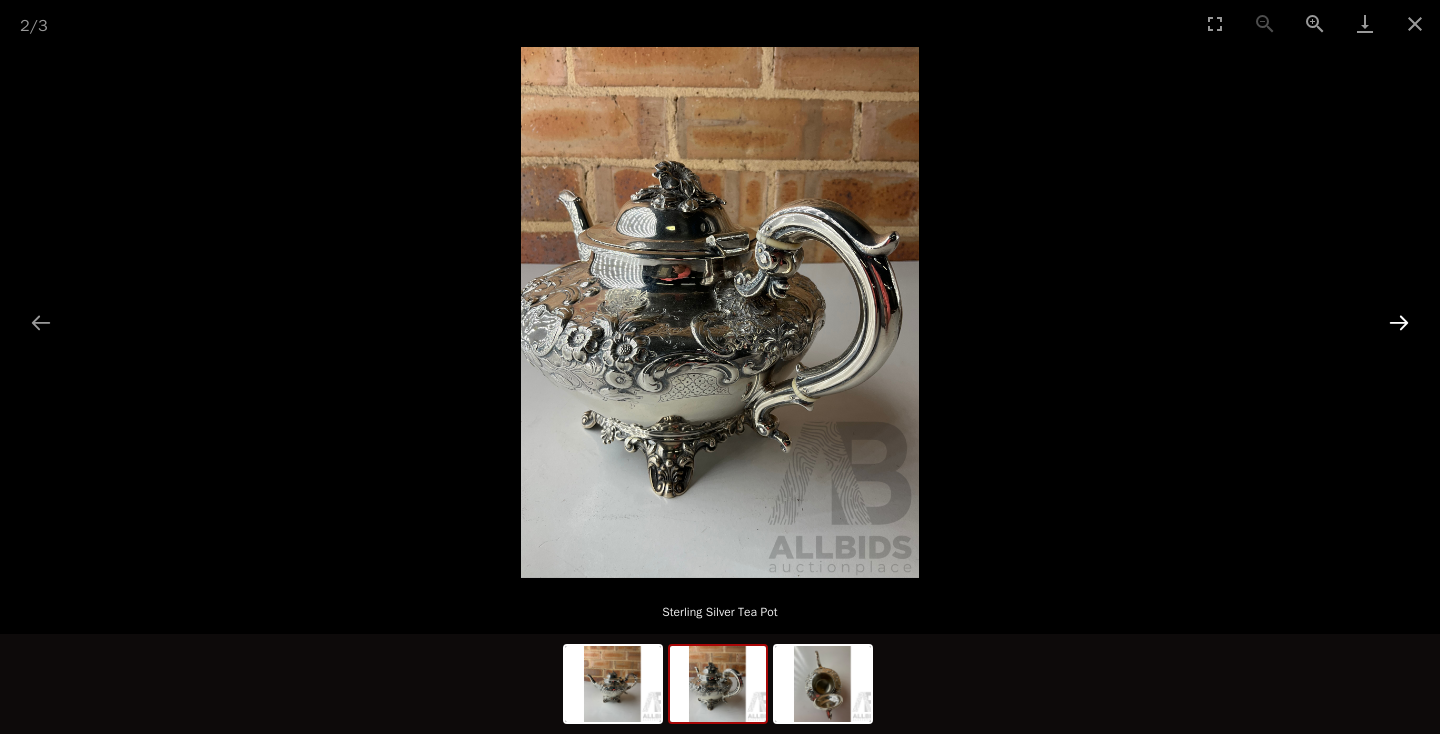 click at bounding box center [1399, 322] 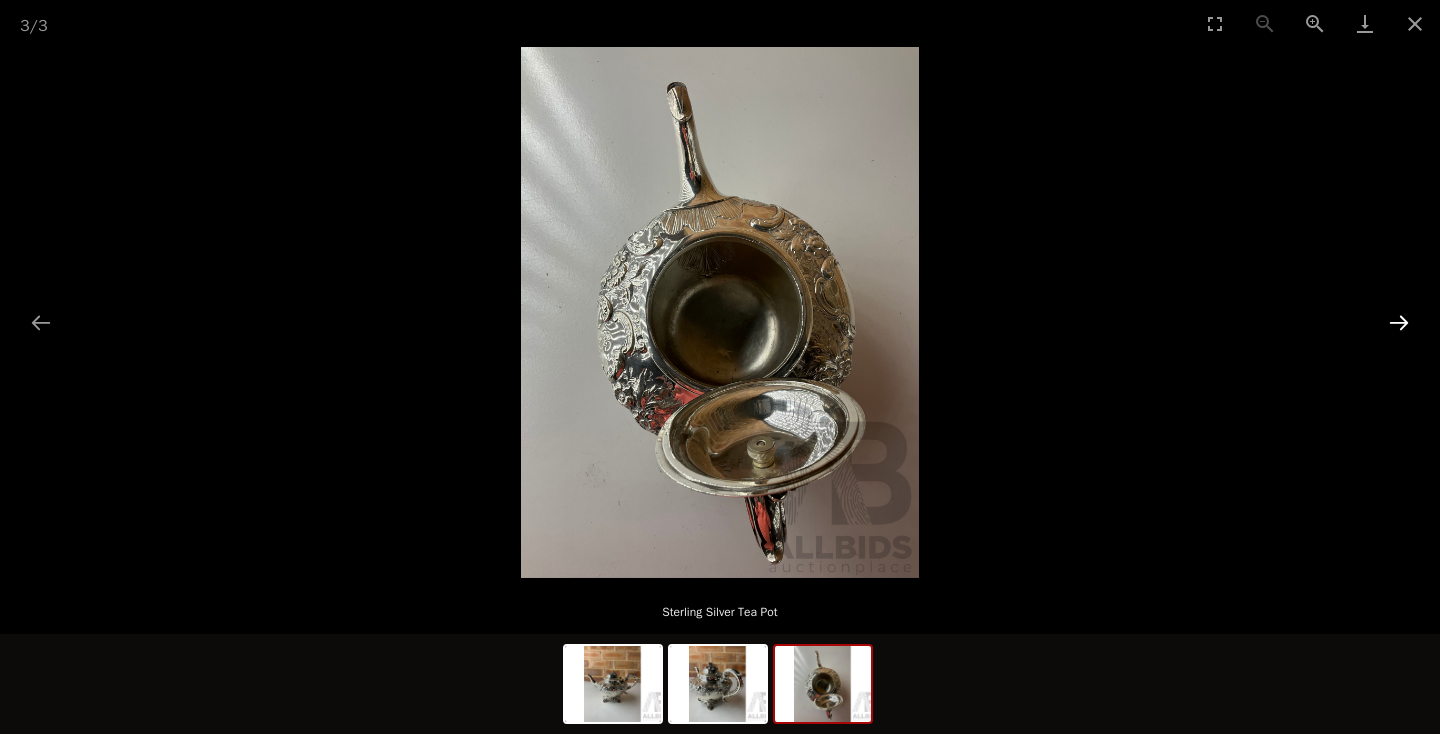 click at bounding box center [1399, 322] 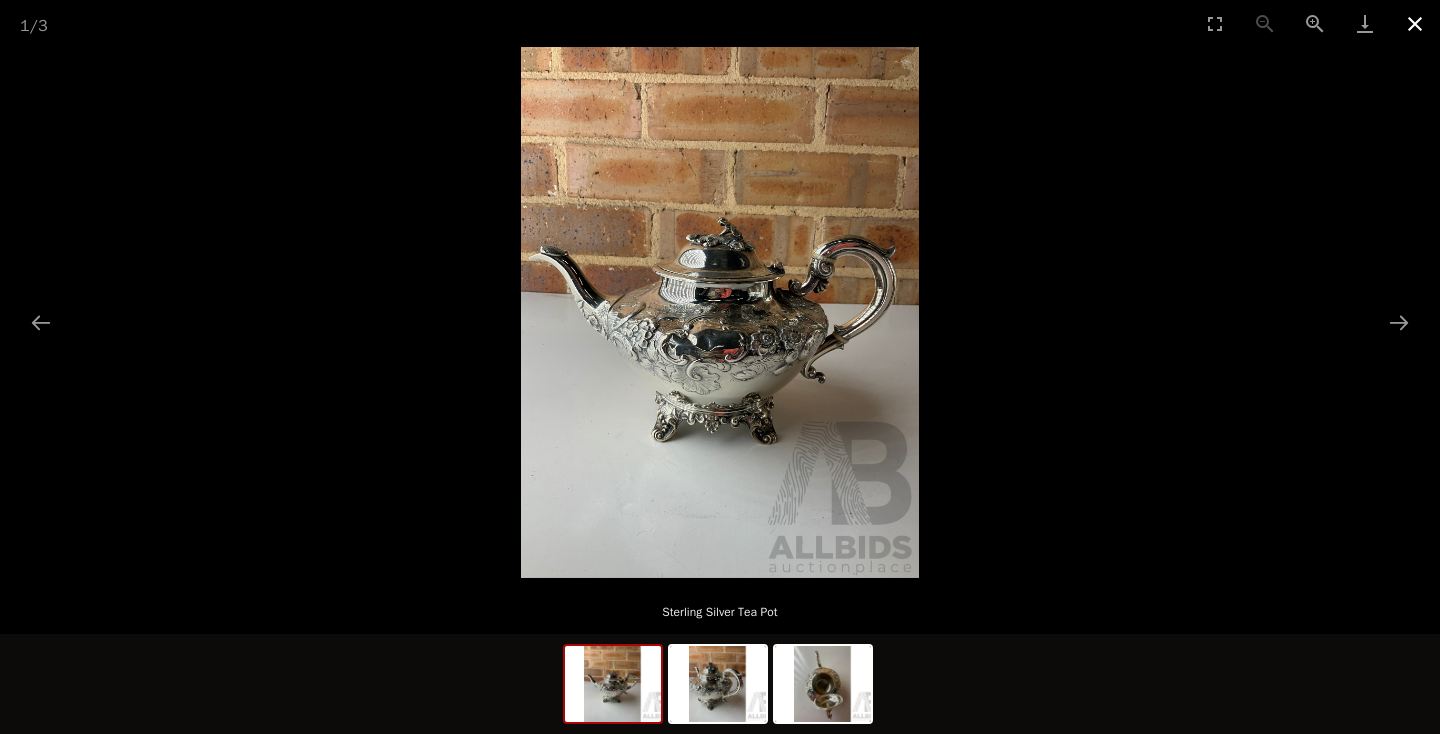 click at bounding box center [1415, 23] 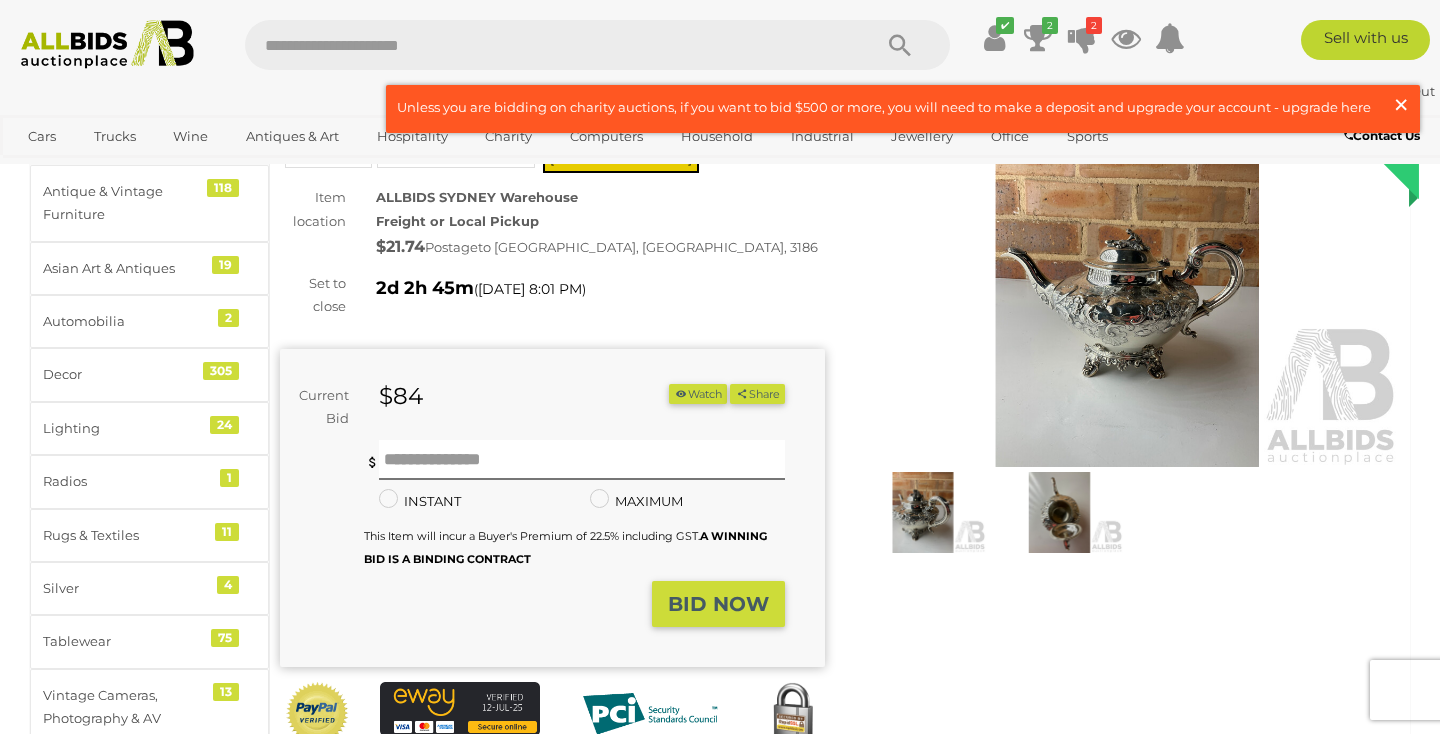 click on "×" at bounding box center (1401, 104) 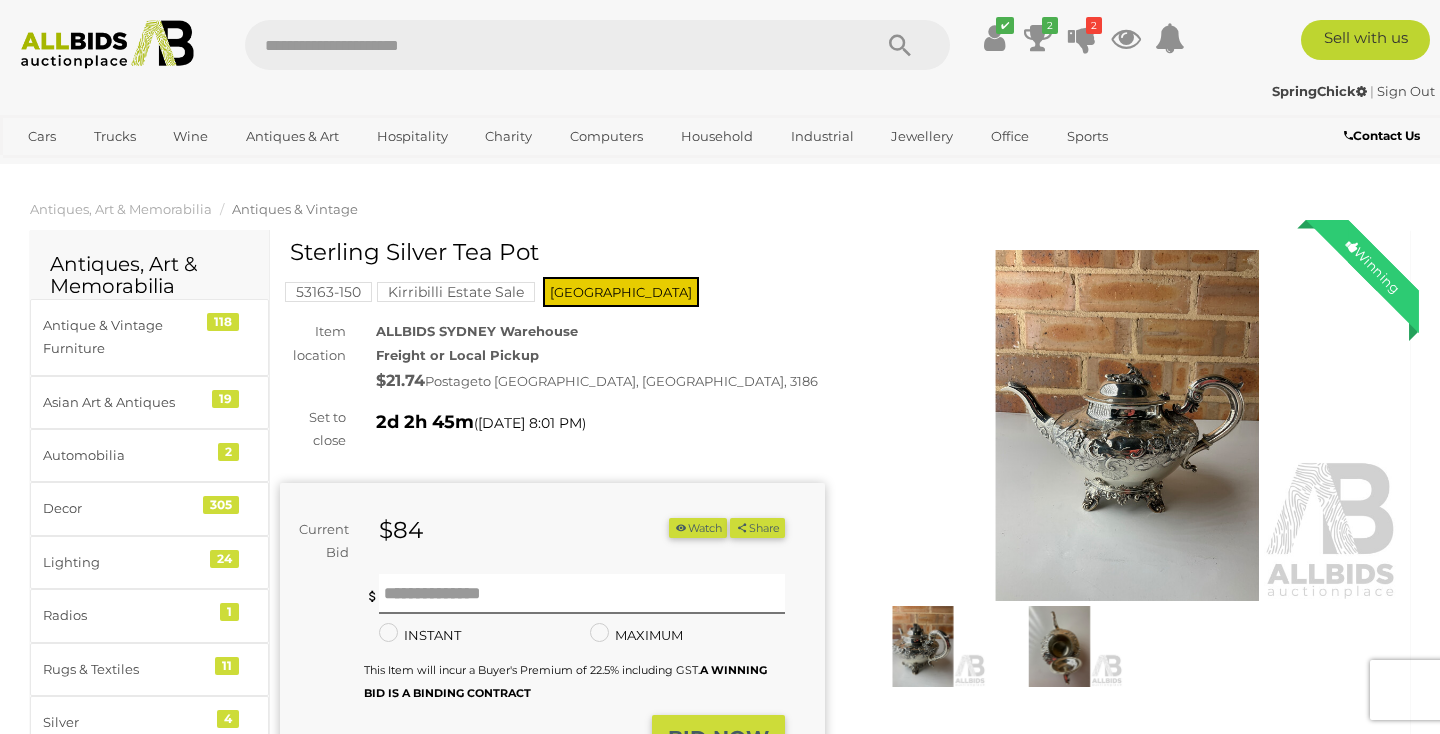 scroll, scrollTop: 0, scrollLeft: 0, axis: both 